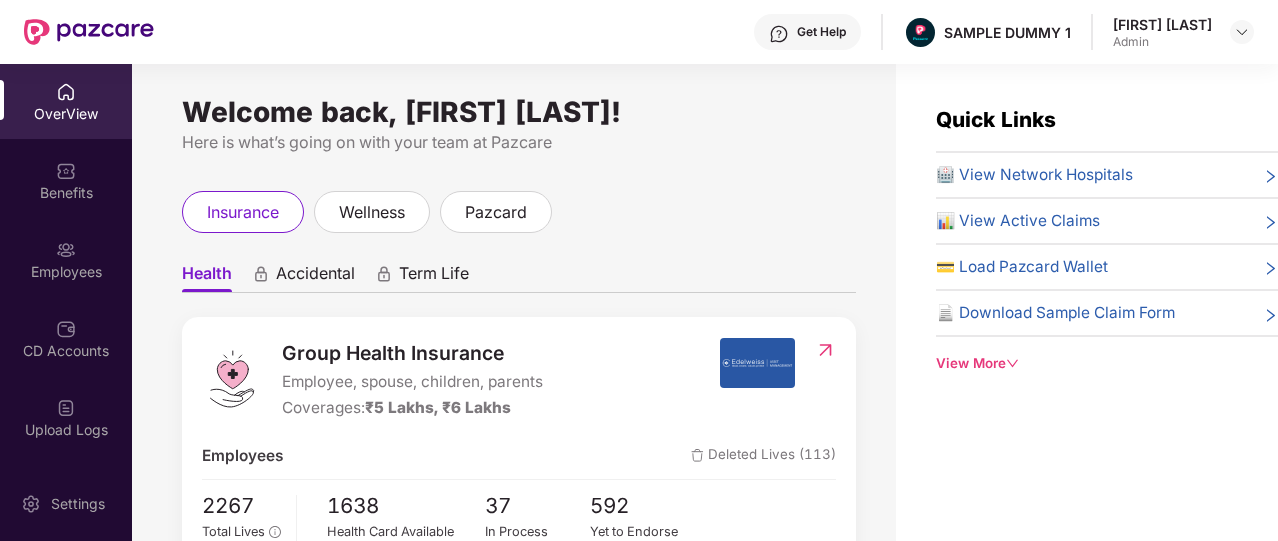scroll, scrollTop: 0, scrollLeft: 0, axis: both 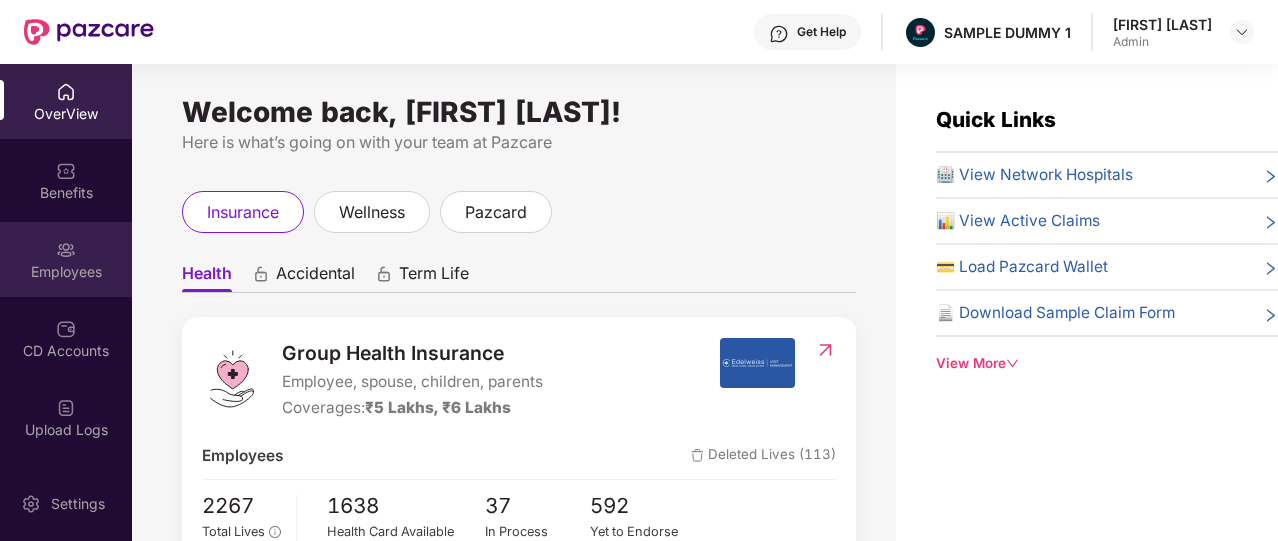 click on "Employees" at bounding box center [66, 272] 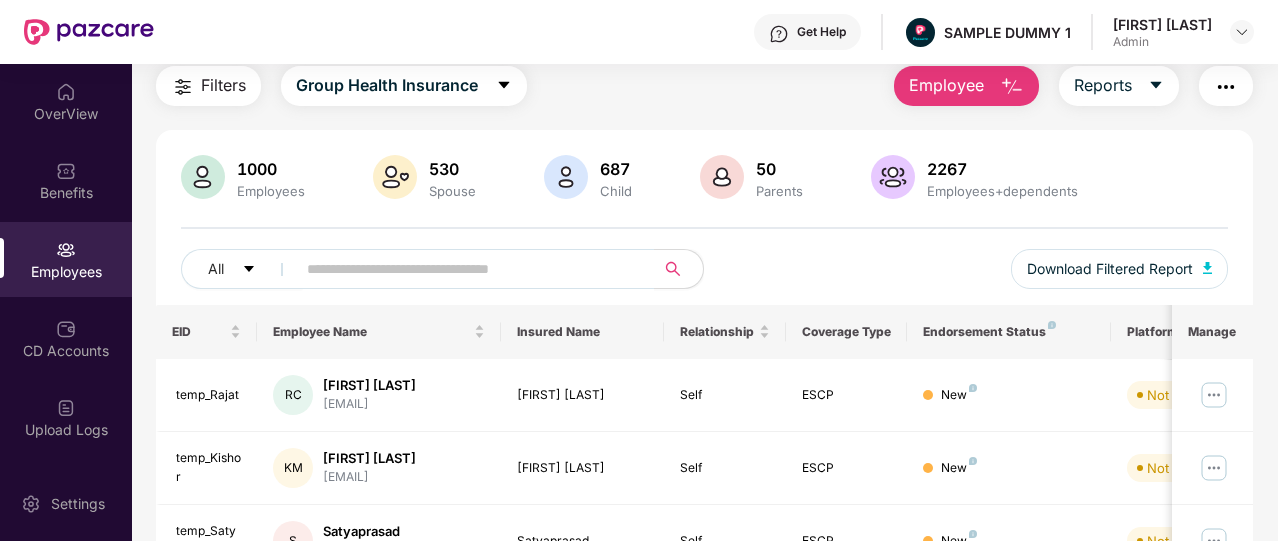 scroll, scrollTop: 0, scrollLeft: 0, axis: both 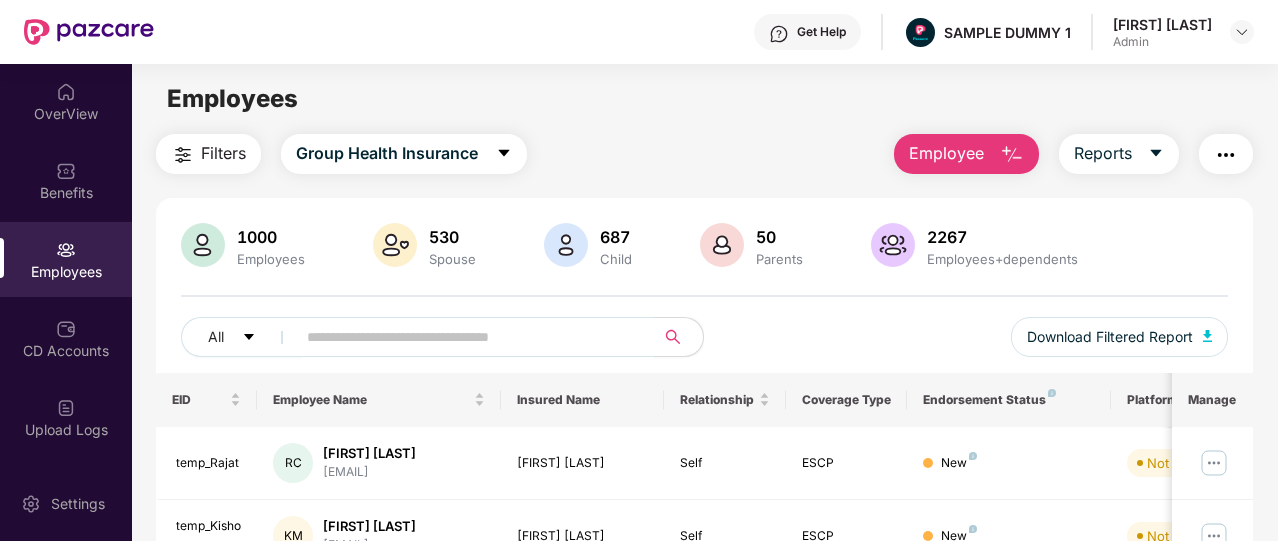 click on "687" at bounding box center (616, 237) 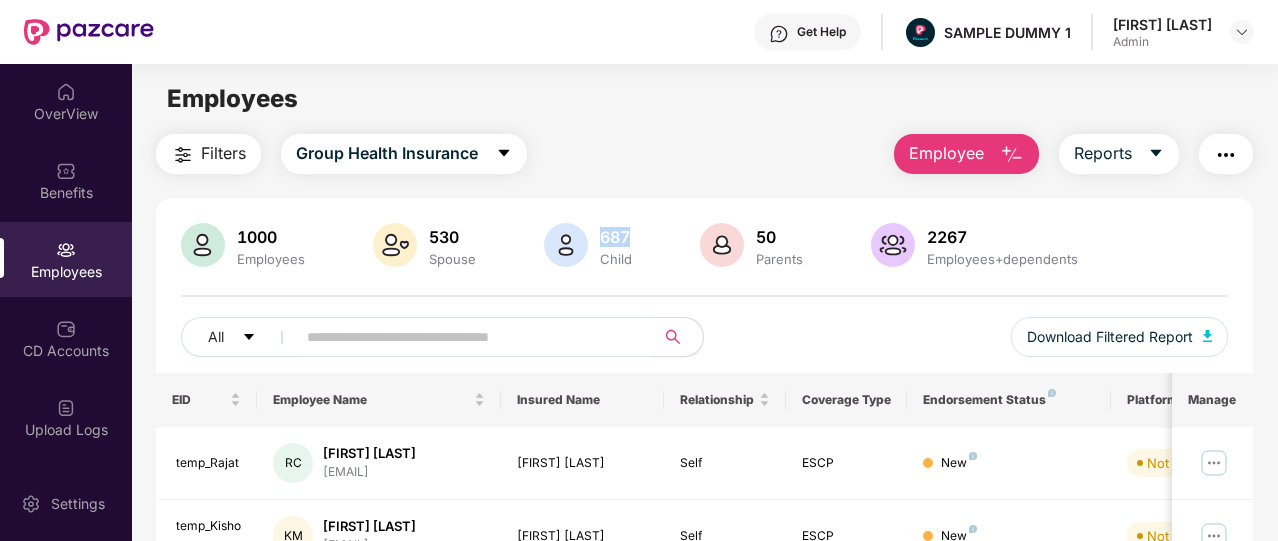 click on "687" at bounding box center (616, 237) 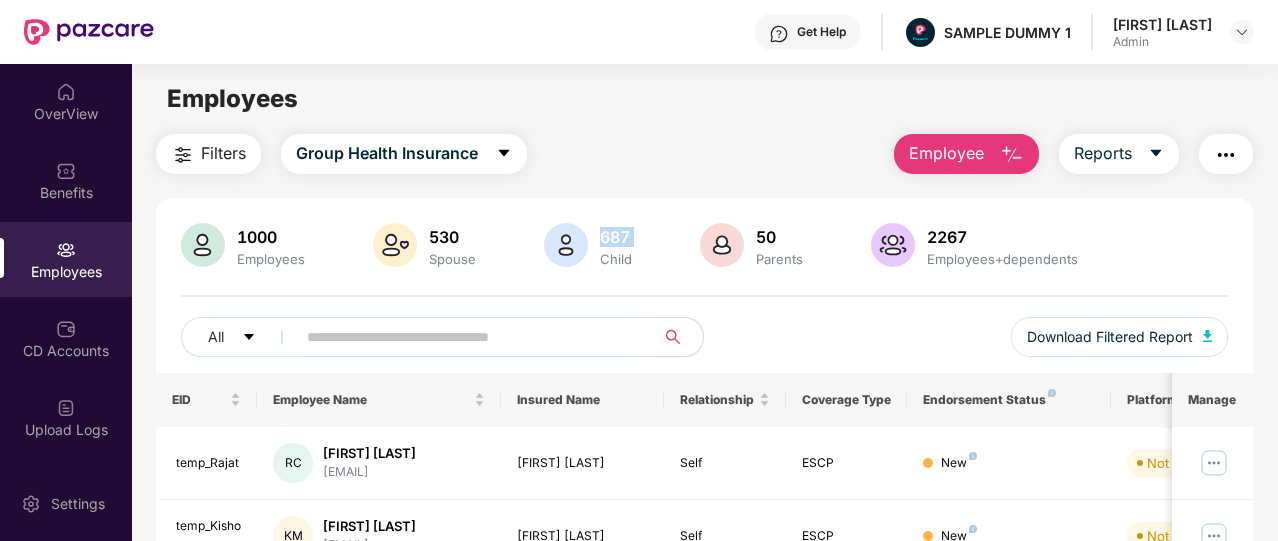 click on "687" at bounding box center [616, 237] 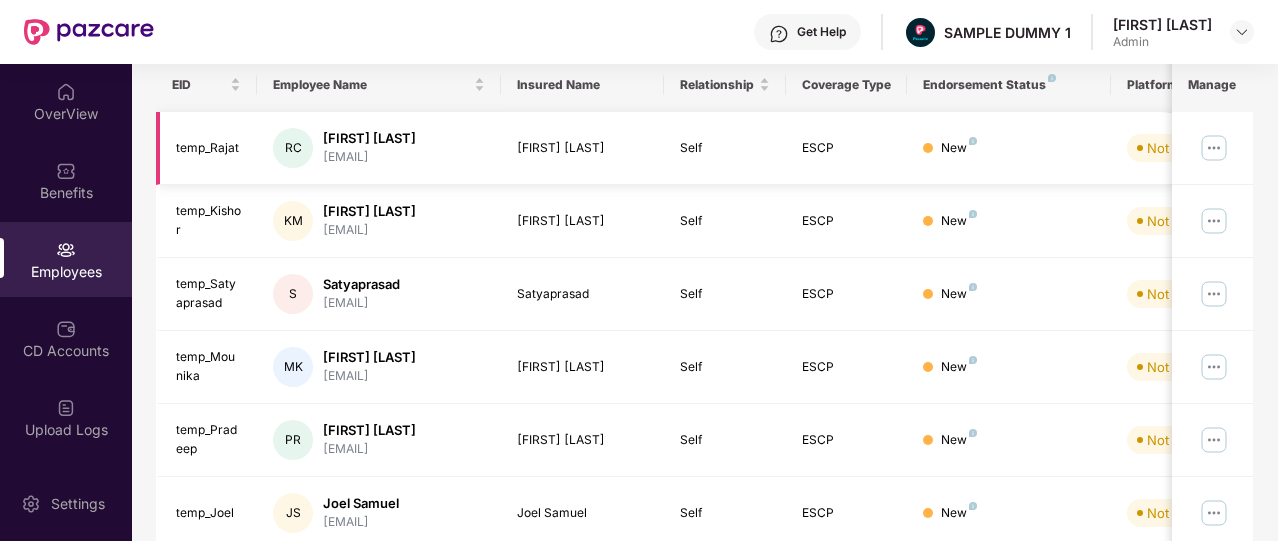 scroll, scrollTop: 49, scrollLeft: 0, axis: vertical 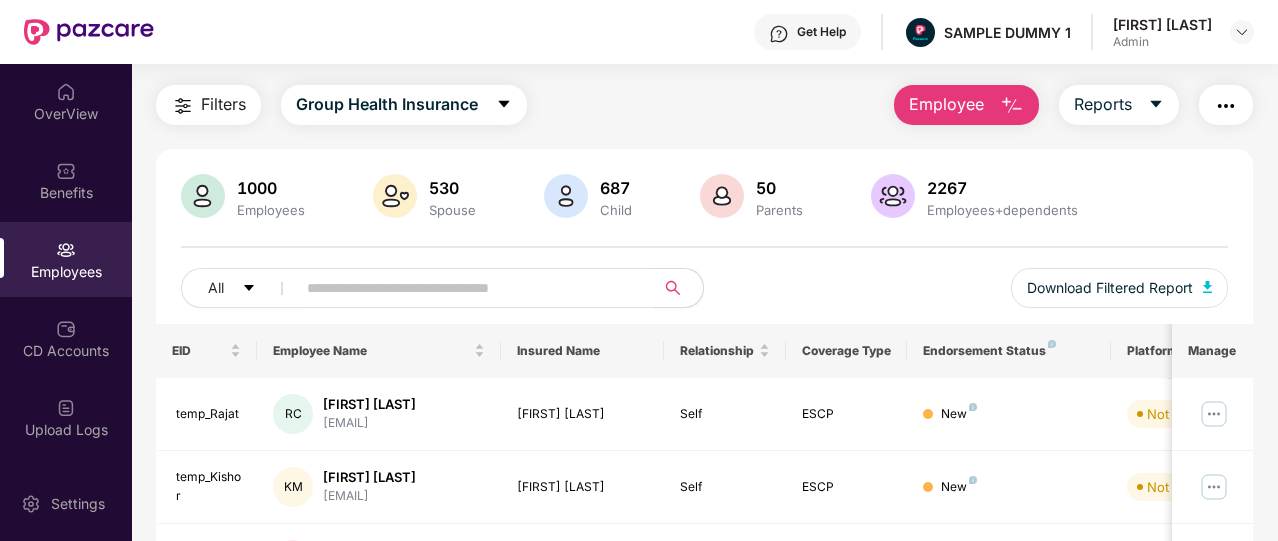 click on "Filters Group Health Insurance Employee  Reports 1000 Employees 530 Spouse 687 Child 50 Parents 2267 Employees+dependents All Download Filtered Report EID Employee Name Insured Name Relationship Coverage Type Endorsement Status Platform Status Joining Date Manage                   temp_Rajat RC Rajat Chaturvedi   rajat.chaturvedi@gajac... Rajat Chaturvedi  Self ESCP New Not Verified 06 Aug 2025 temp_Kishor KM Kishor Mishra   kishor.mishra@ditserv.... Kishor Mishra  Self ESCP New Not Verified 05 Aug 2025 temp_Satyaprasad S Satyaprasad   satya.a@idfcfirstbhara... Satyaprasad  Self ESCP New Not Verified 05 Aug 2025 temp_Mounika MK Mounika Kairamkonda   mounika.kairamkonda@id... Mounika Kairamkonda  Self ESCP New Not Verified 05 Aug 2025 temp_Pradeep PR Pradeep Racharla   pradeep.racharla@idfcf... Pradeep Racharla  Self ESCP New Not Verified 05 Aug 2025 temp_Joel JS Joel Samuel   joel@amuratech.com Joel Samuel  Self ESCP New Not Verified 02 Aug 2025 temp_Naina NM Naina Mittal   naina.mittal@sunking.c..." at bounding box center (704, 632) 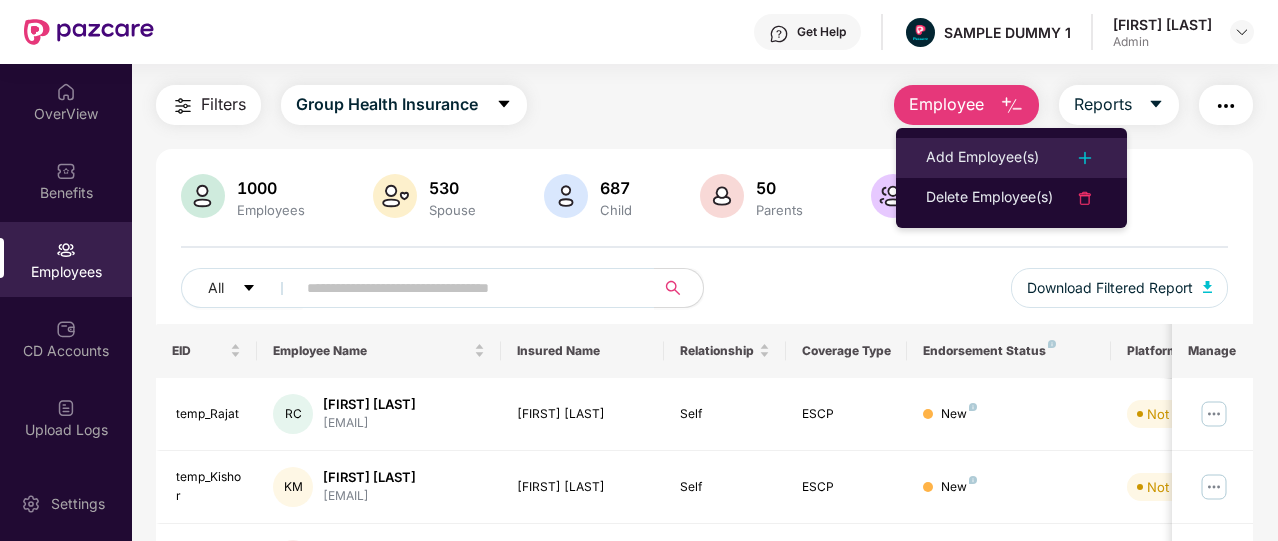 click on "Add Employee(s)" at bounding box center [982, 158] 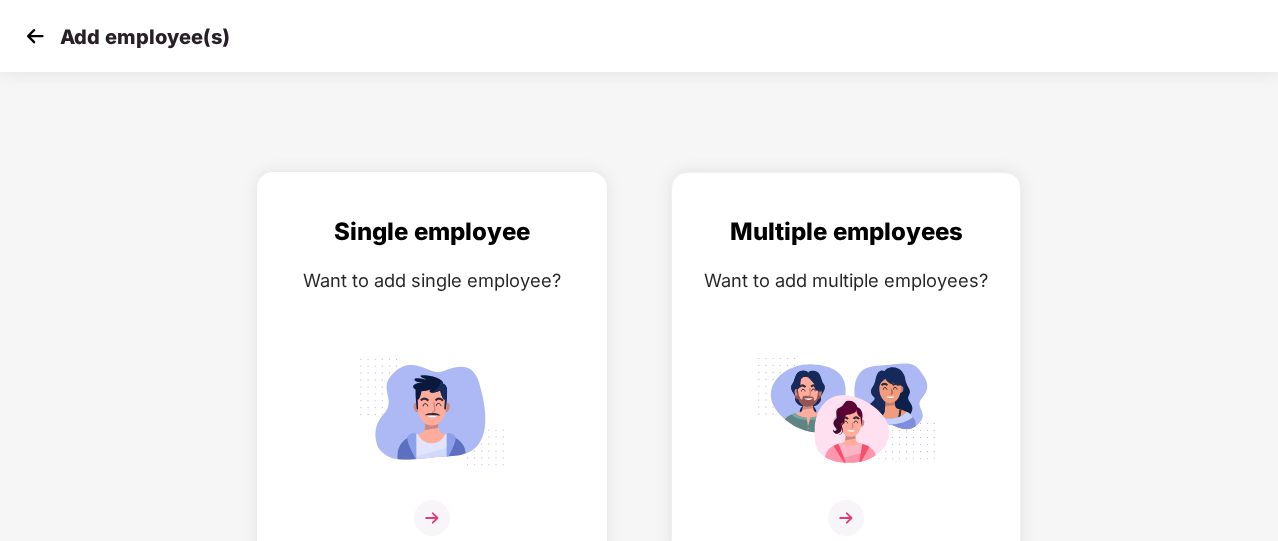 scroll, scrollTop: 24, scrollLeft: 0, axis: vertical 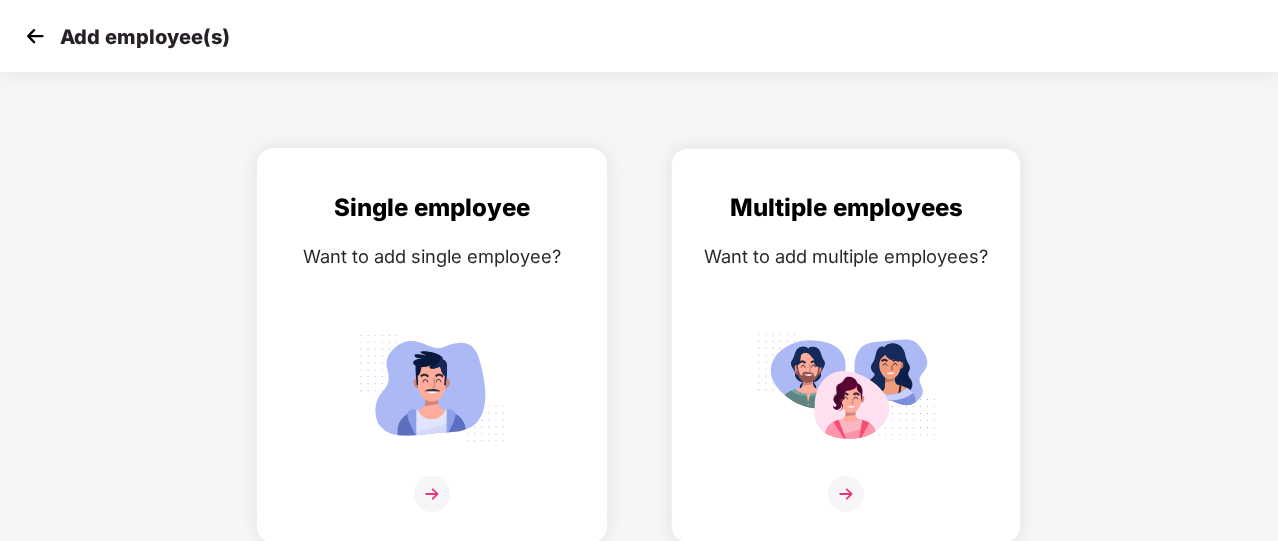 click at bounding box center (432, 494) 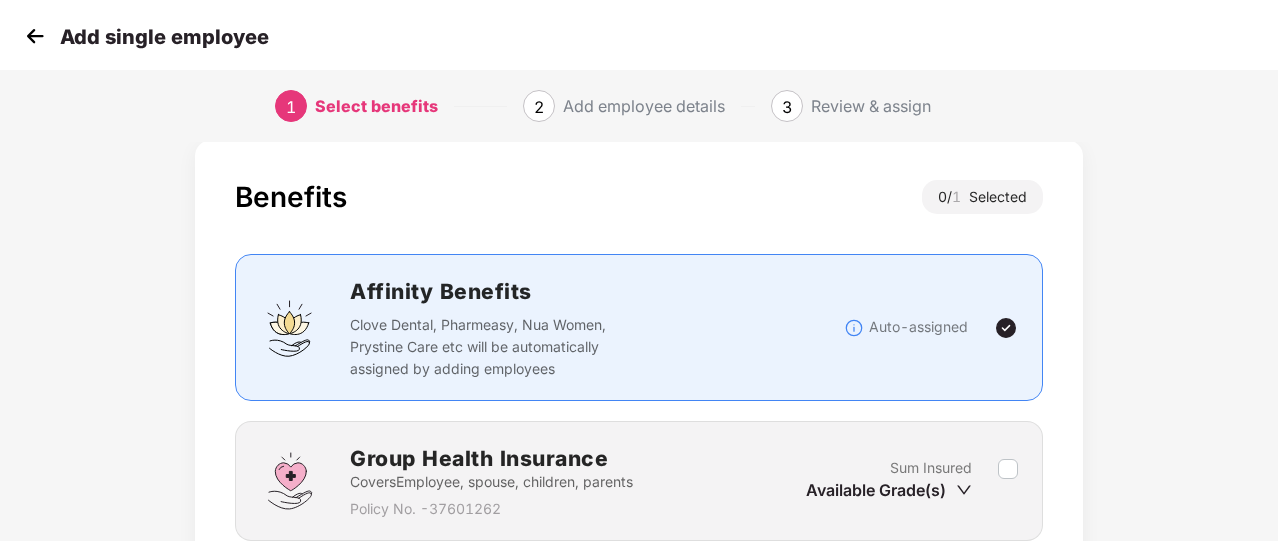 scroll, scrollTop: 196, scrollLeft: 0, axis: vertical 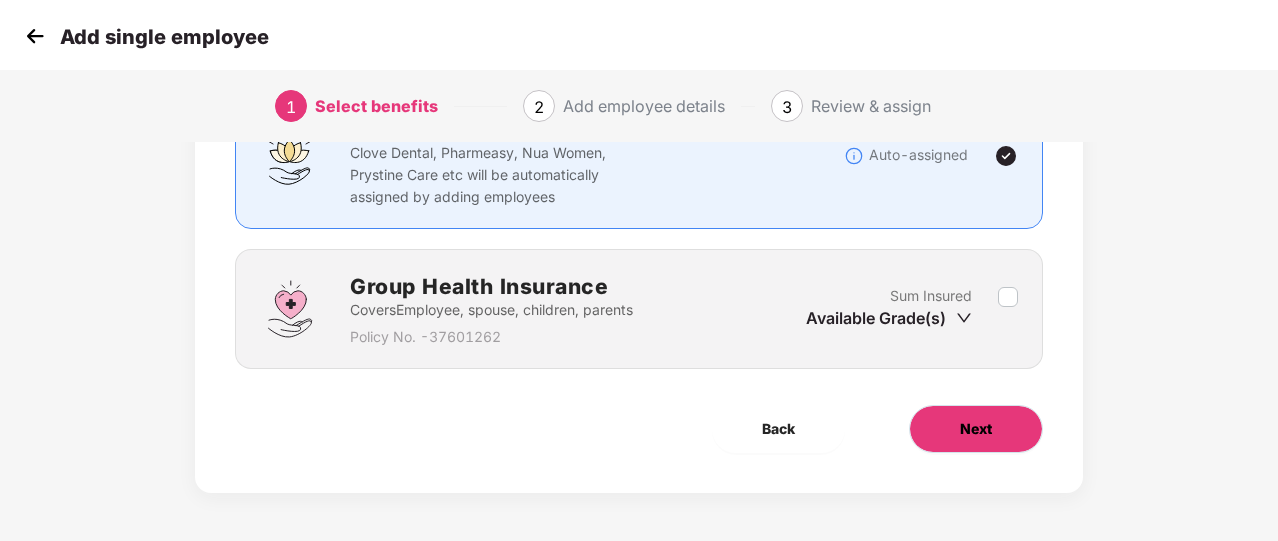 click on "Next" at bounding box center (976, 429) 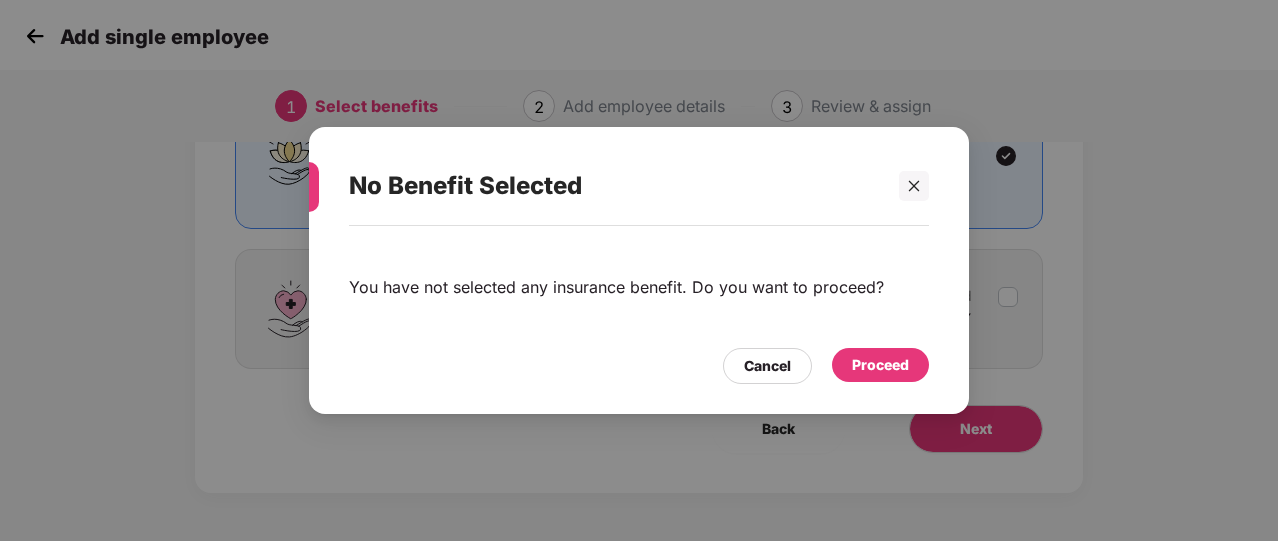 click on "Proceed" at bounding box center [880, 365] 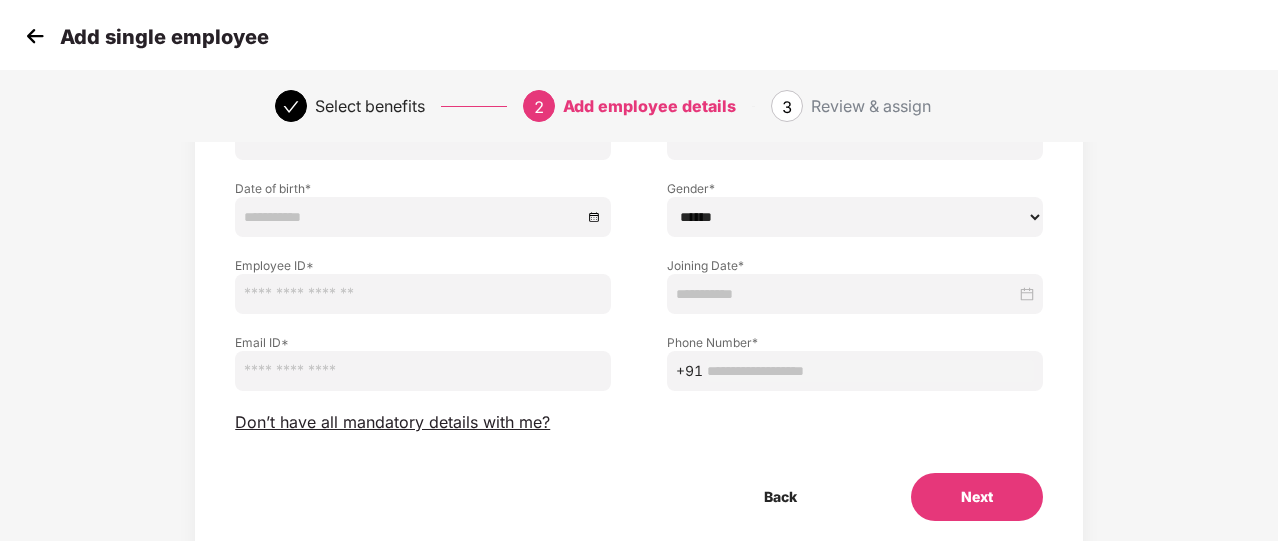scroll, scrollTop: 260, scrollLeft: 0, axis: vertical 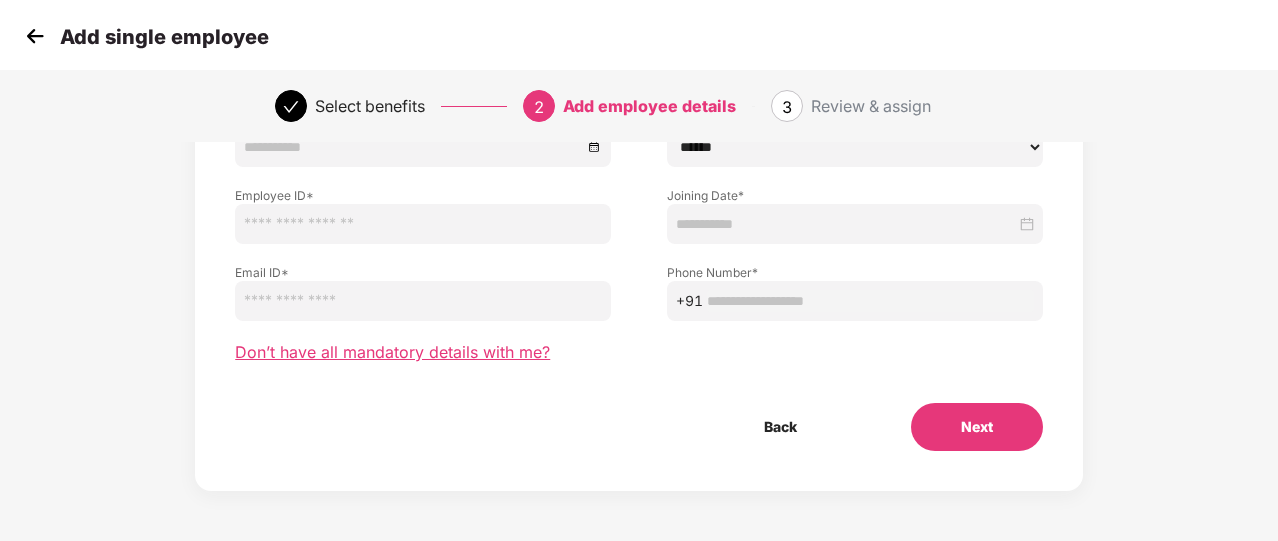 click on "Don’t have all mandatory details with me?" at bounding box center (392, 352) 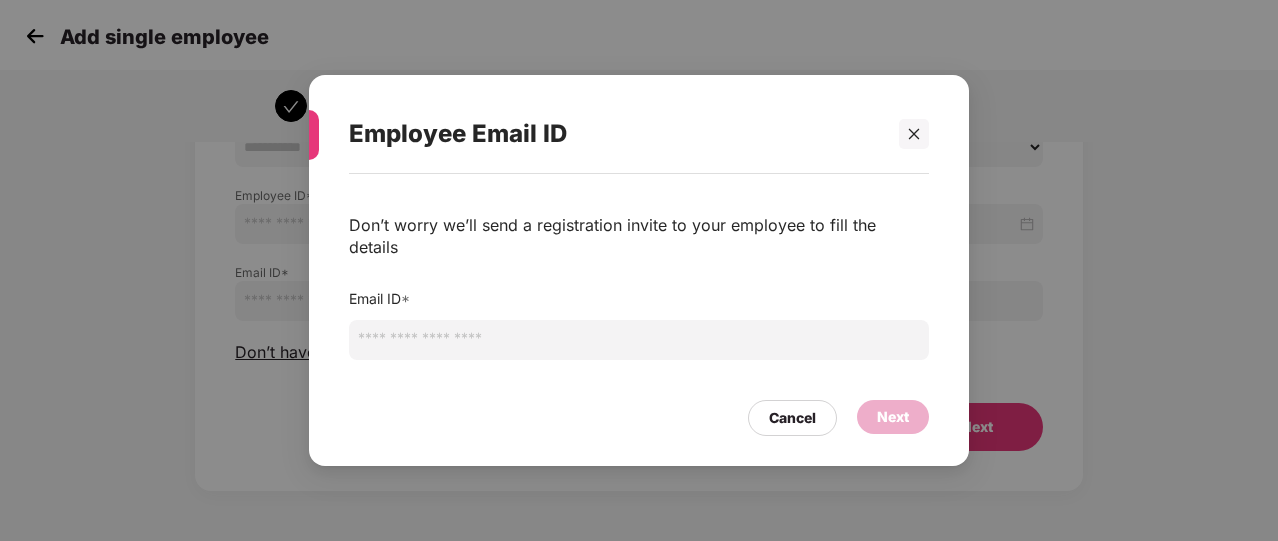 click at bounding box center (639, 340) 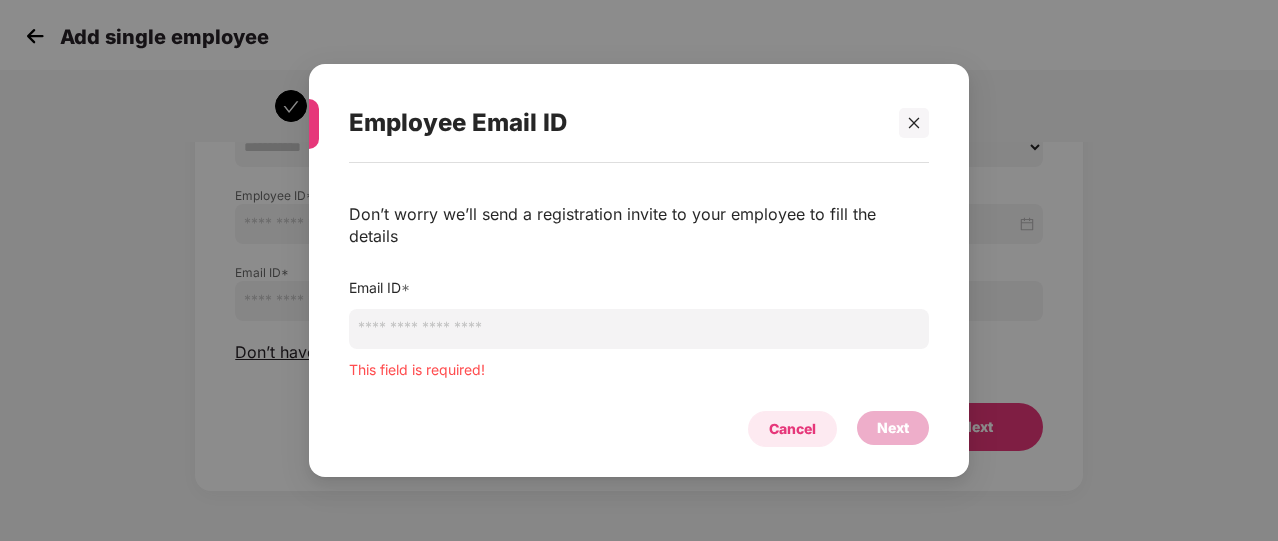 click on "Cancel" at bounding box center (792, 429) 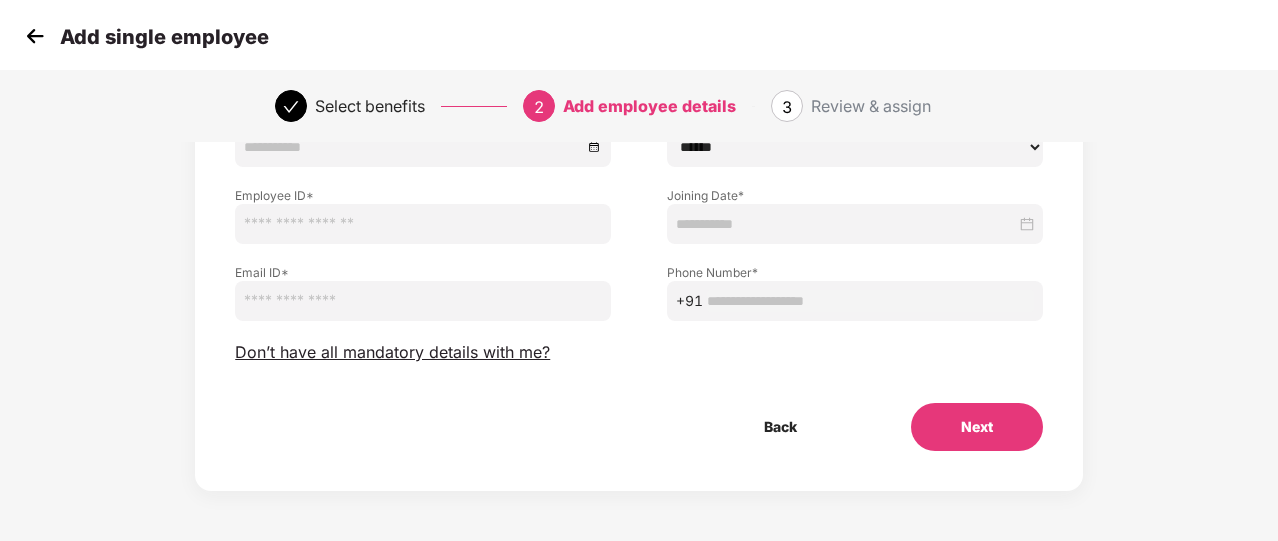 click at bounding box center (35, 36) 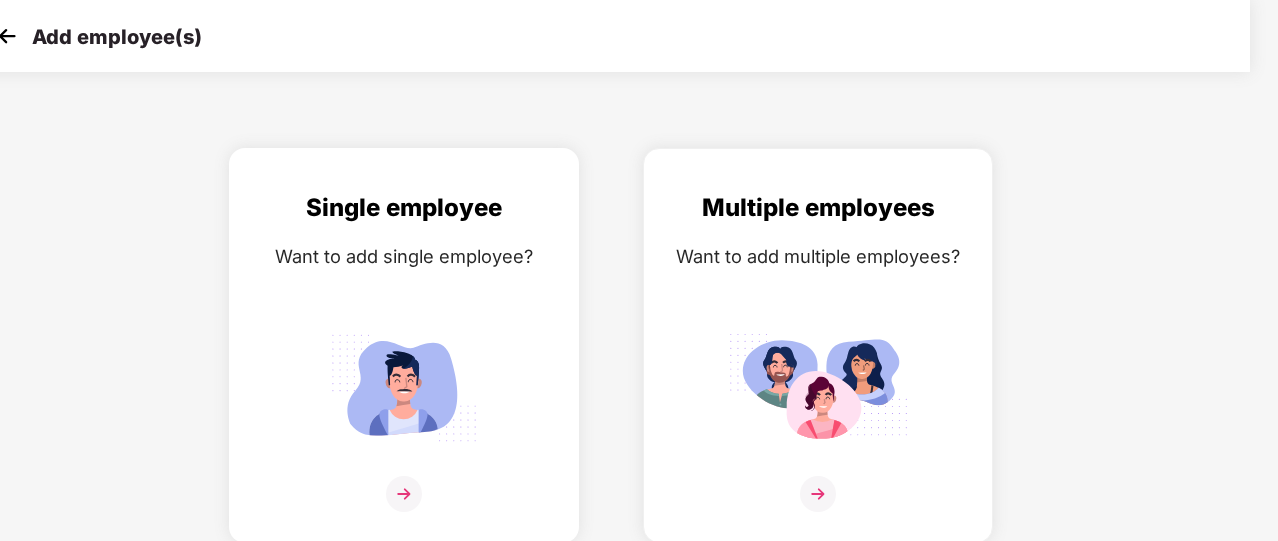 scroll, scrollTop: 24, scrollLeft: 22, axis: both 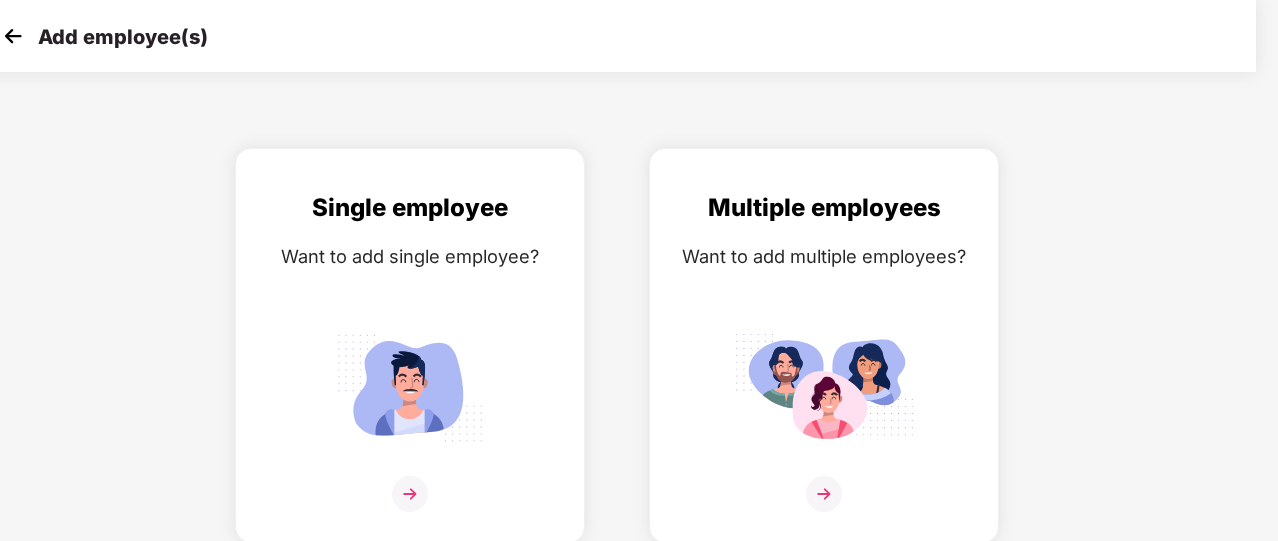 click at bounding box center (13, 36) 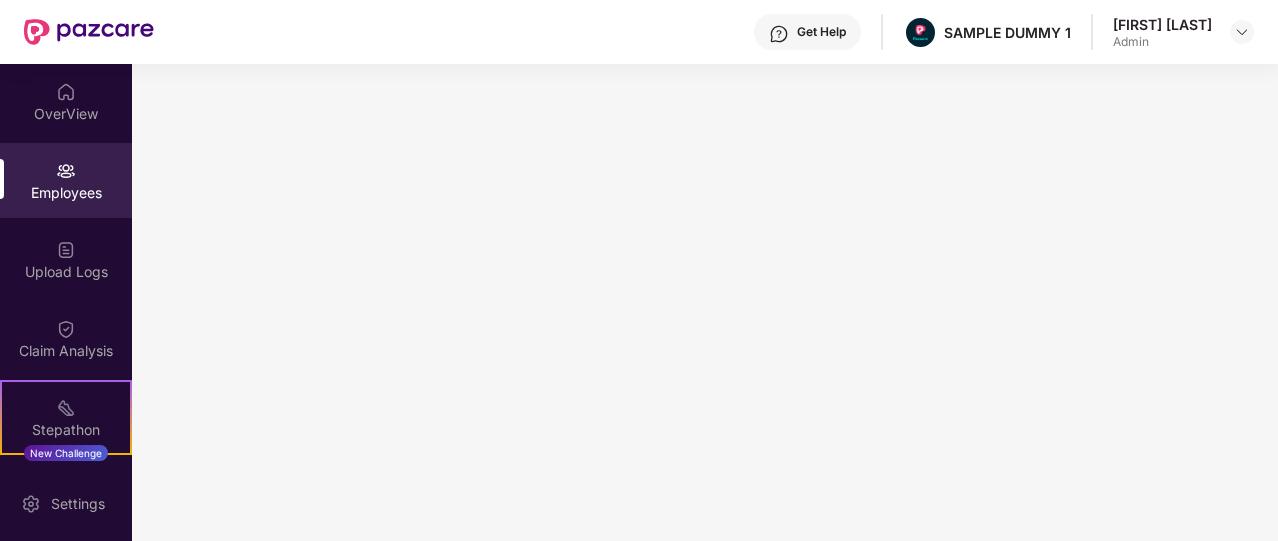 scroll, scrollTop: 0, scrollLeft: 0, axis: both 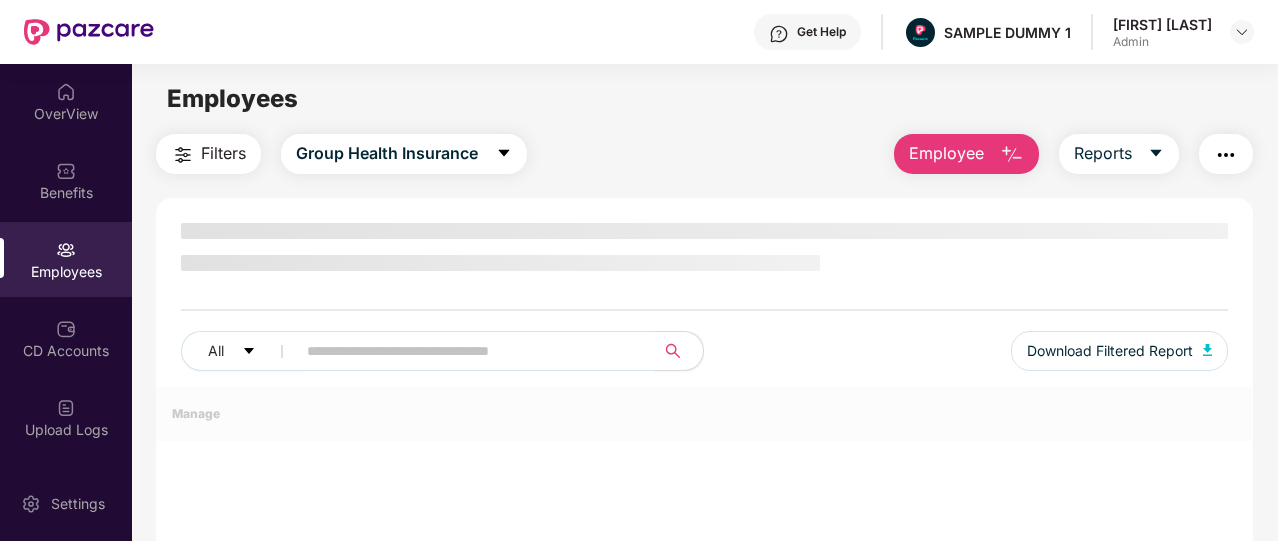 click on "Employee" at bounding box center [966, 154] 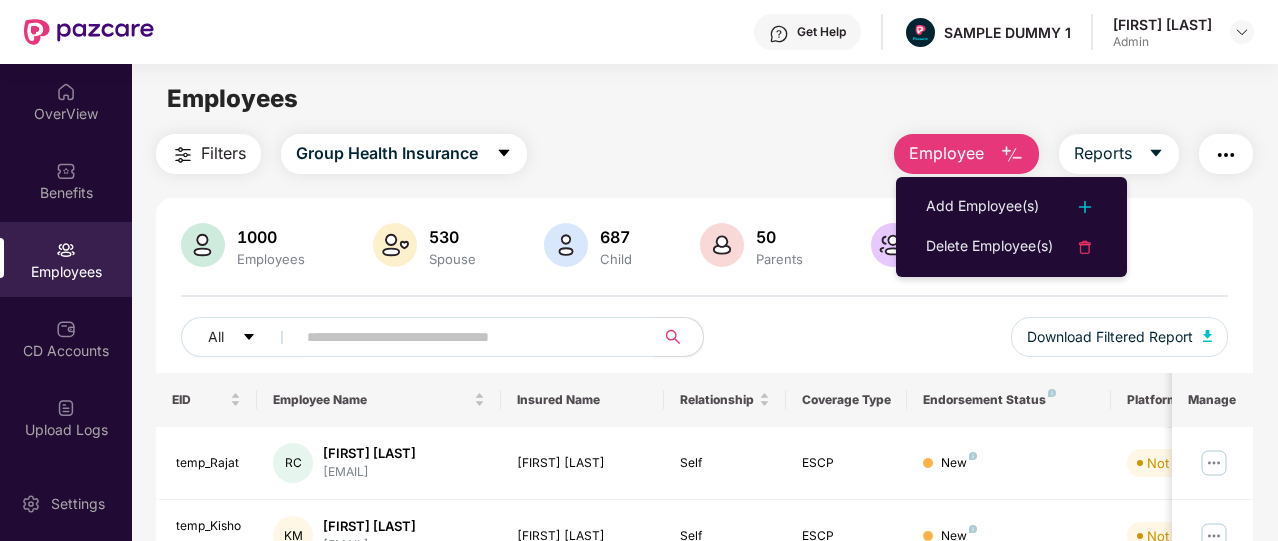 click on "Employee" at bounding box center [966, 154] 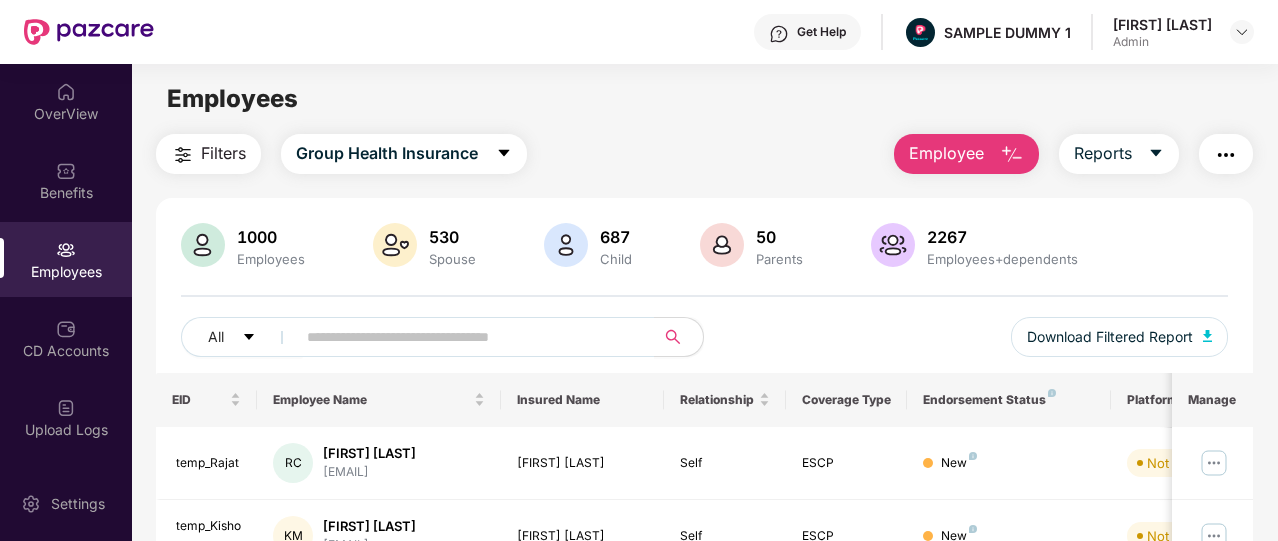click on "Employee" at bounding box center [966, 154] 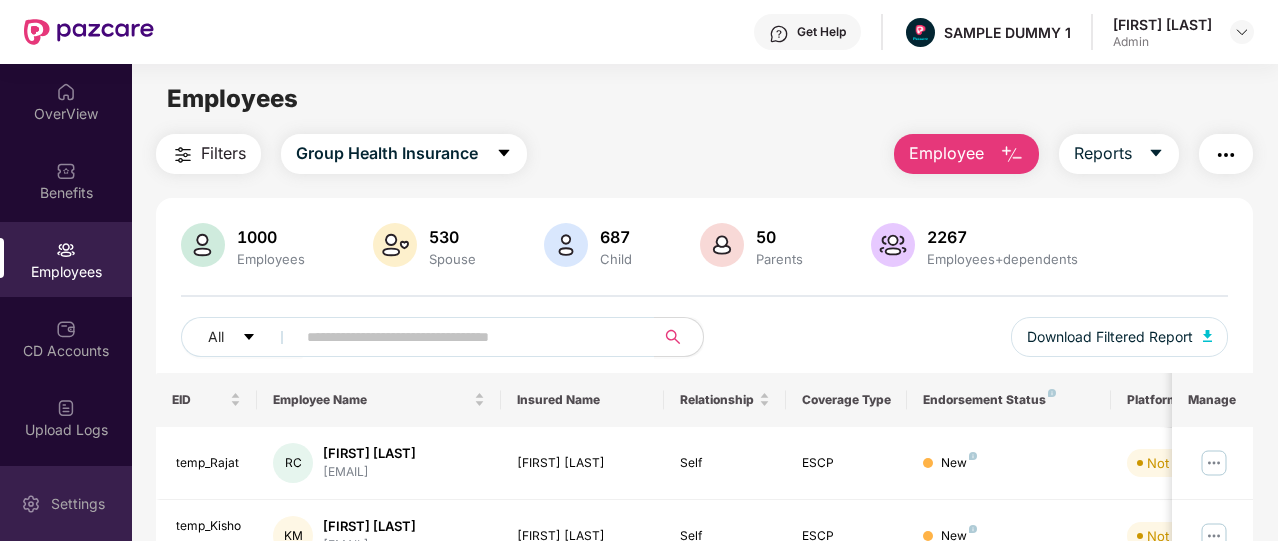 click on "Settings" at bounding box center [78, 504] 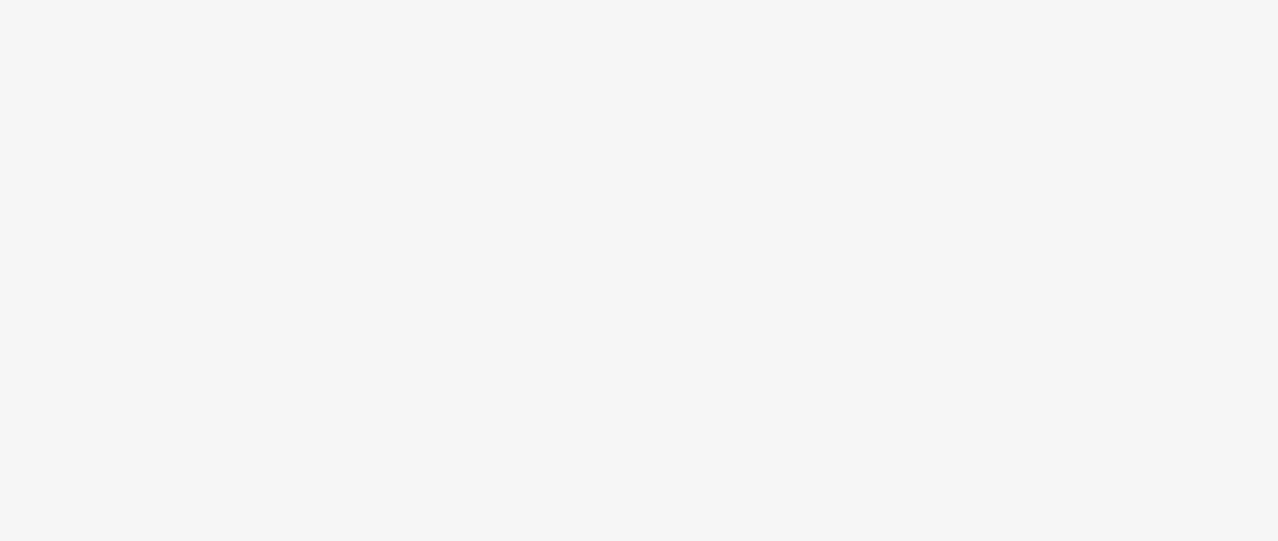 scroll, scrollTop: 0, scrollLeft: 0, axis: both 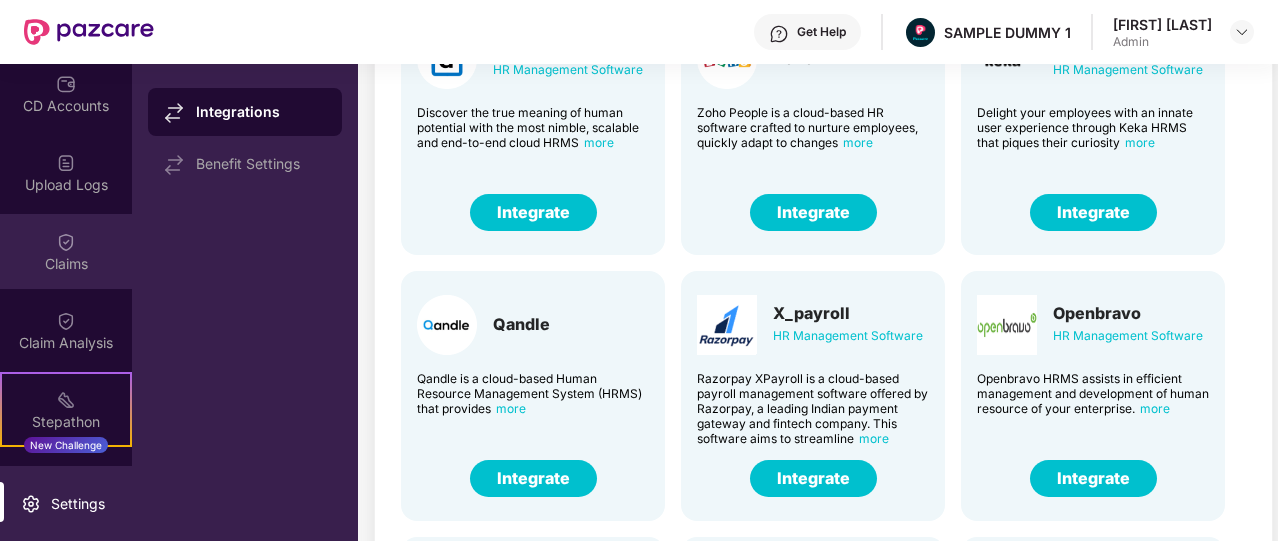 click on "Claims" at bounding box center (66, 251) 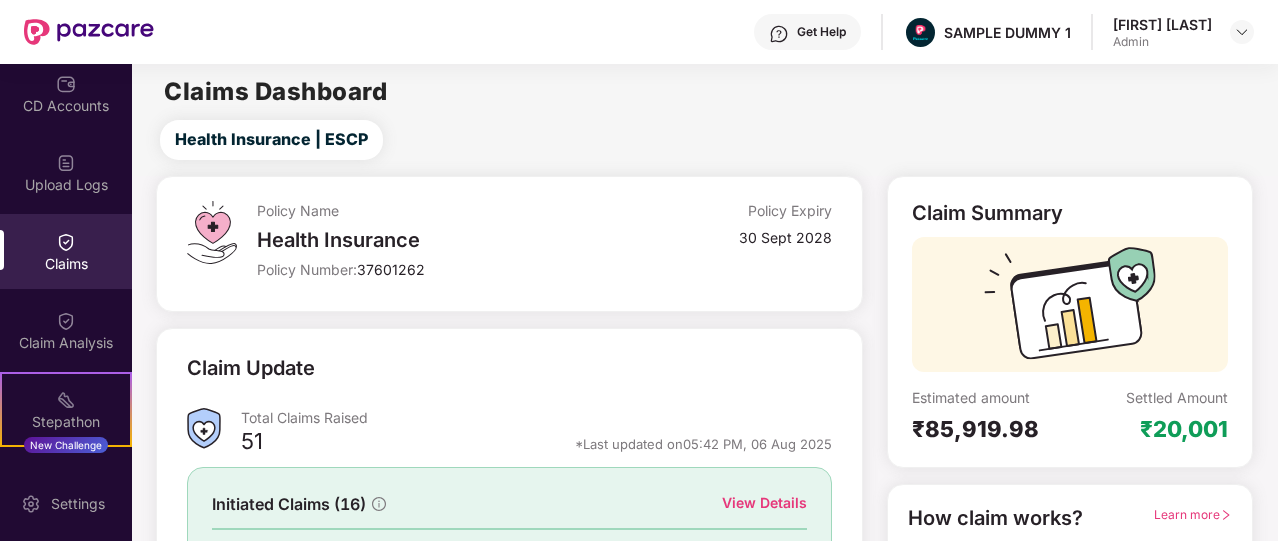 scroll, scrollTop: 222, scrollLeft: 0, axis: vertical 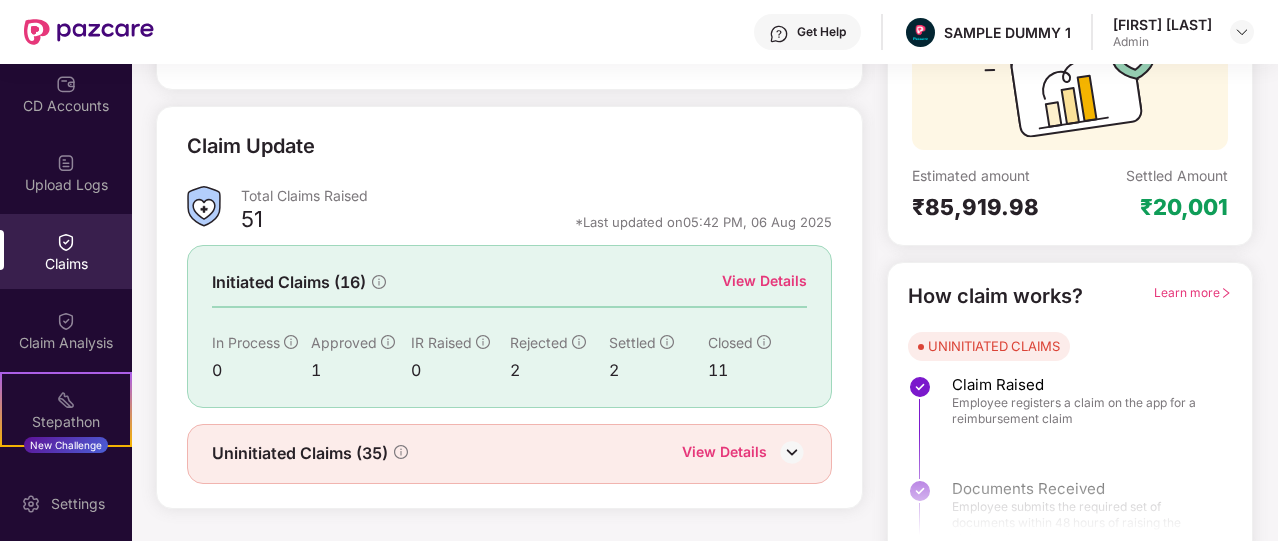 click on "View Details" at bounding box center [764, 281] 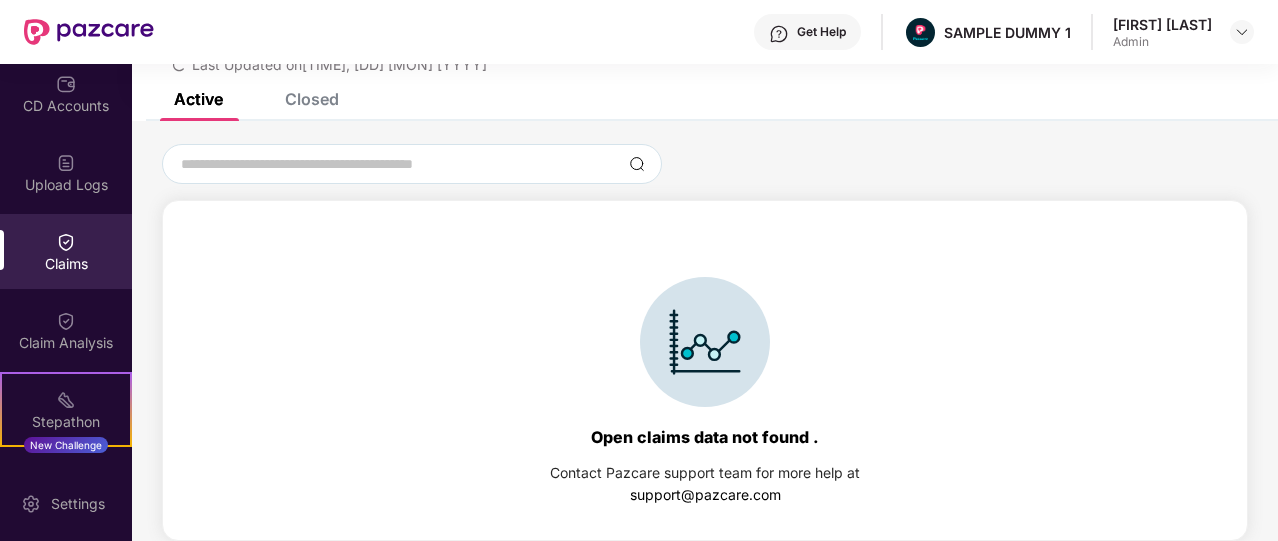 scroll, scrollTop: 86, scrollLeft: 0, axis: vertical 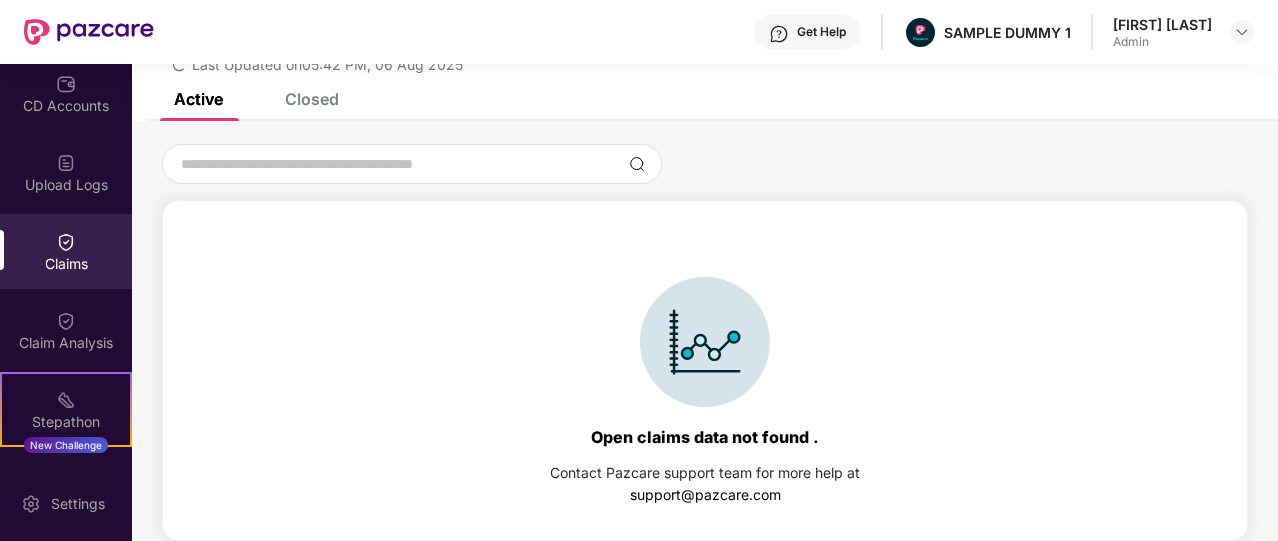 click on "Closed" at bounding box center (312, 99) 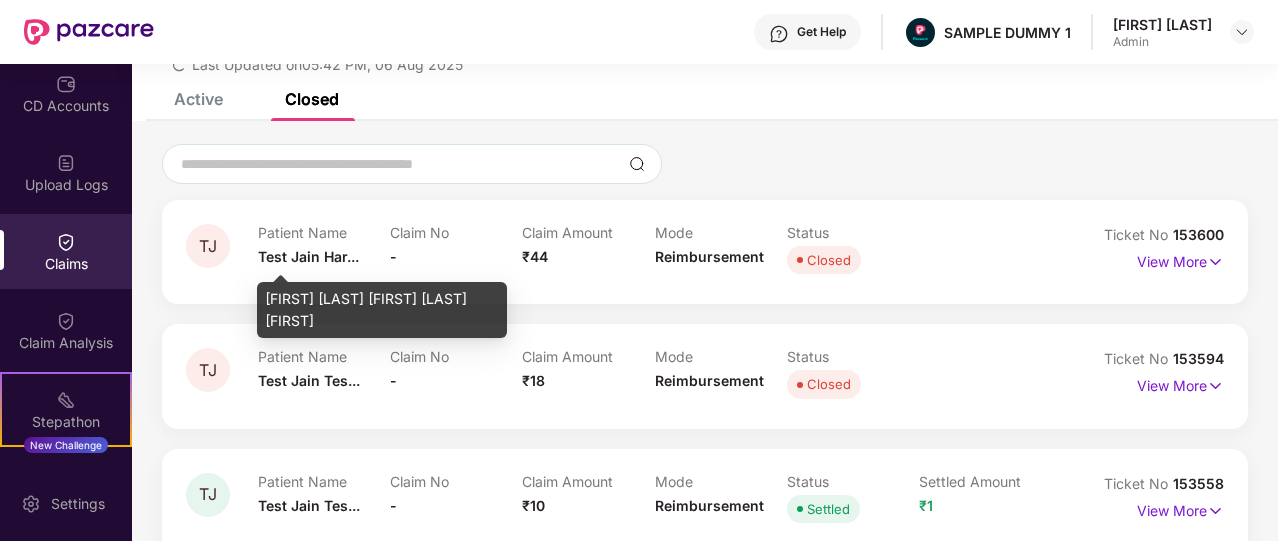 click on "Test Jain Har..." at bounding box center [308, 256] 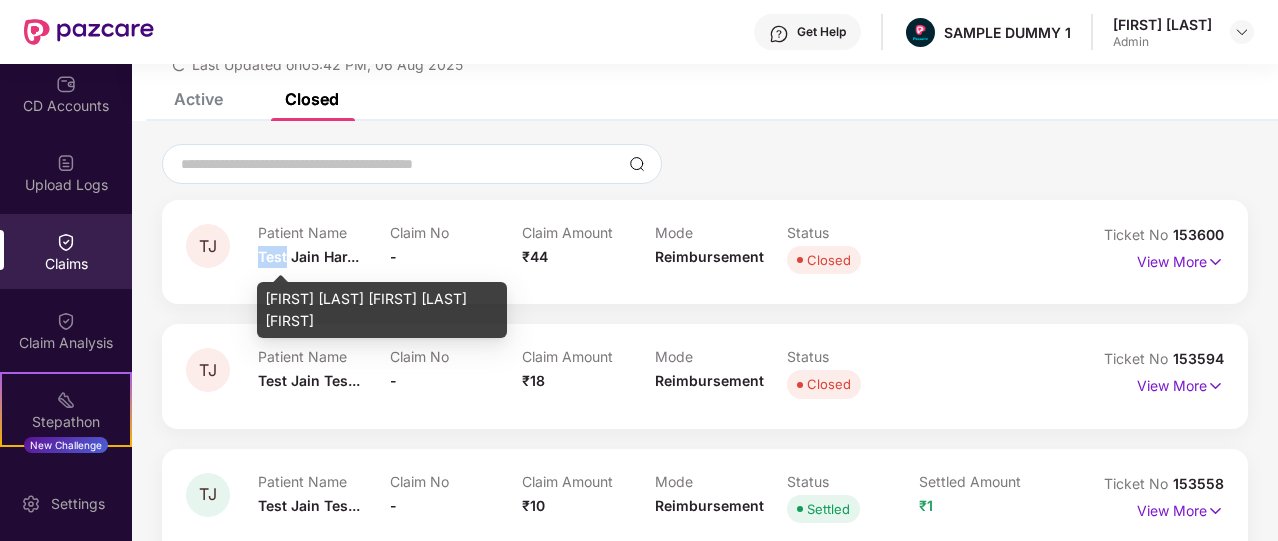 click on "Test Jain Har..." at bounding box center (308, 256) 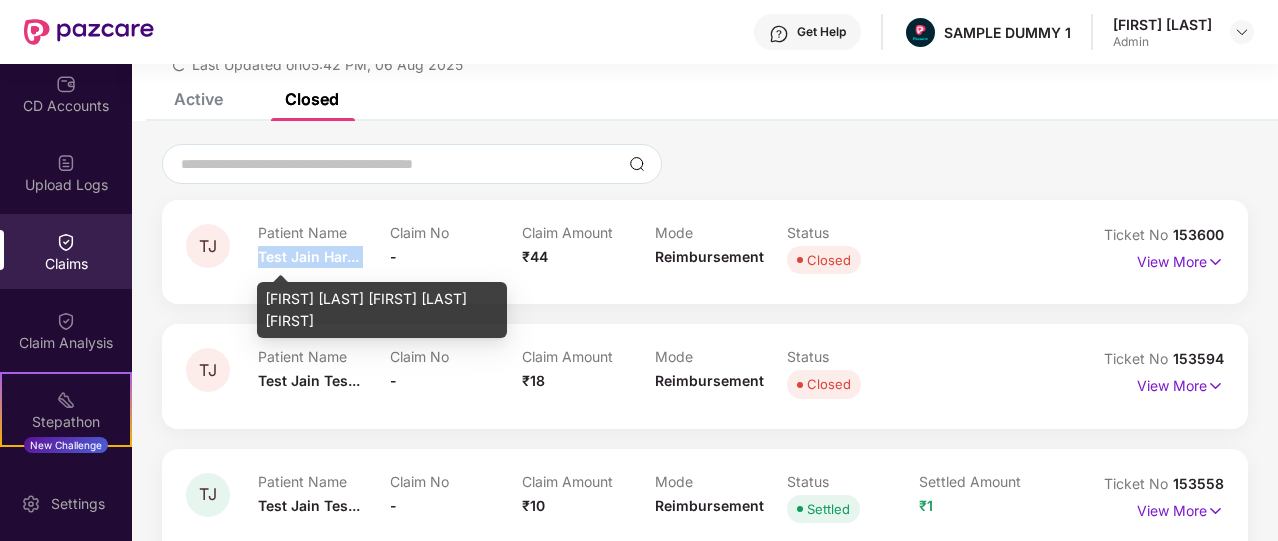 click on "Test Jain Har..." at bounding box center [308, 256] 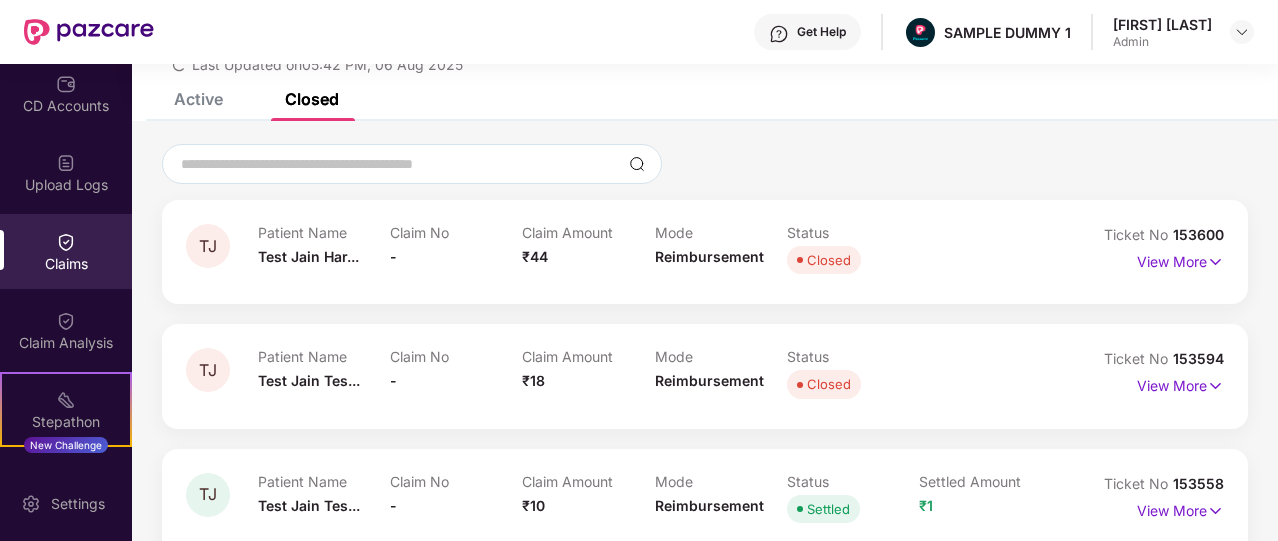 click on "₹44" at bounding box center [535, 256] 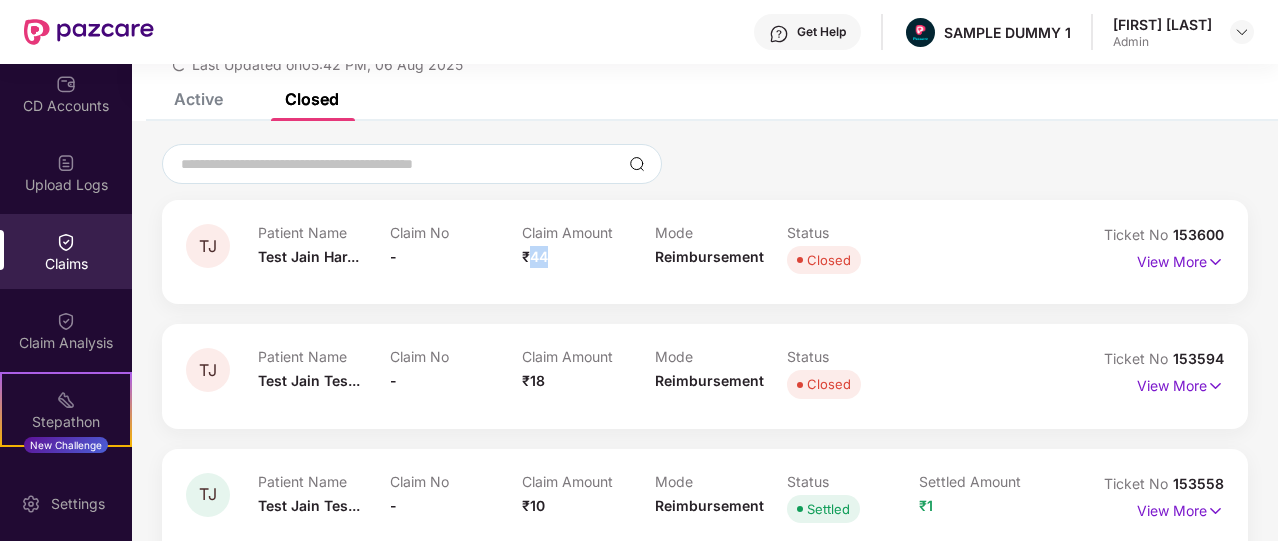 click on "₹44" at bounding box center [535, 256] 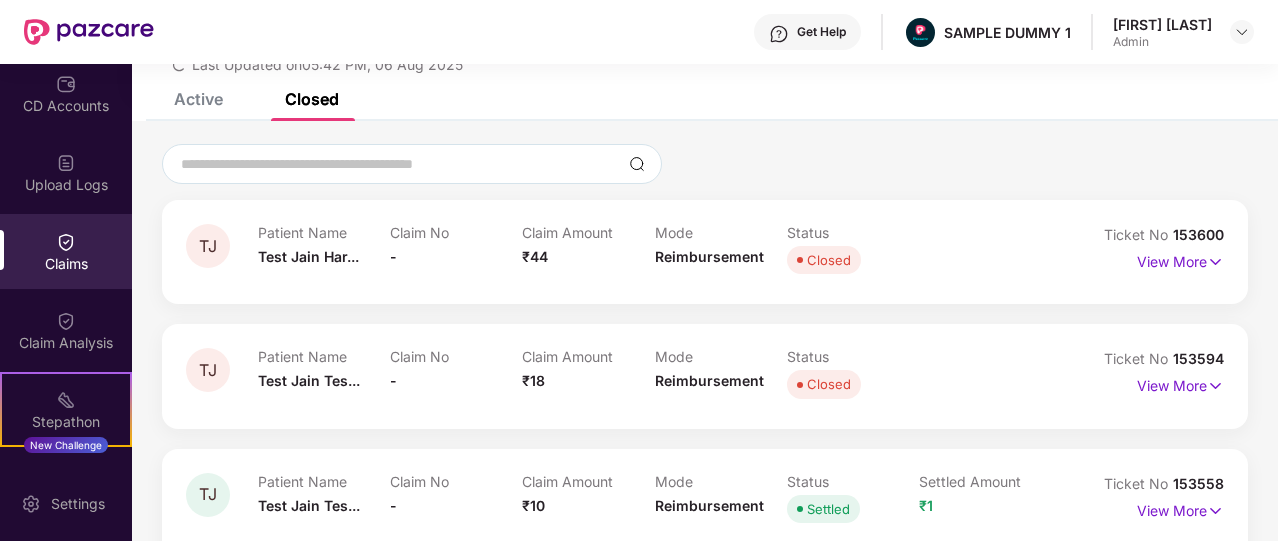 click on "Reimbursement" at bounding box center [709, 256] 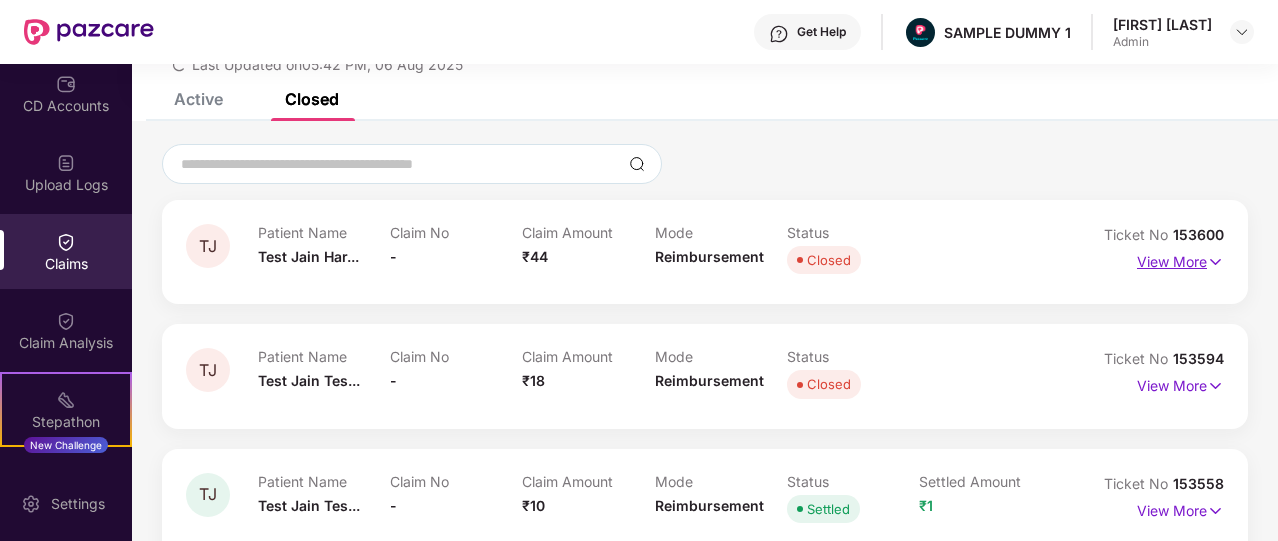 click on "View More" at bounding box center [1180, 259] 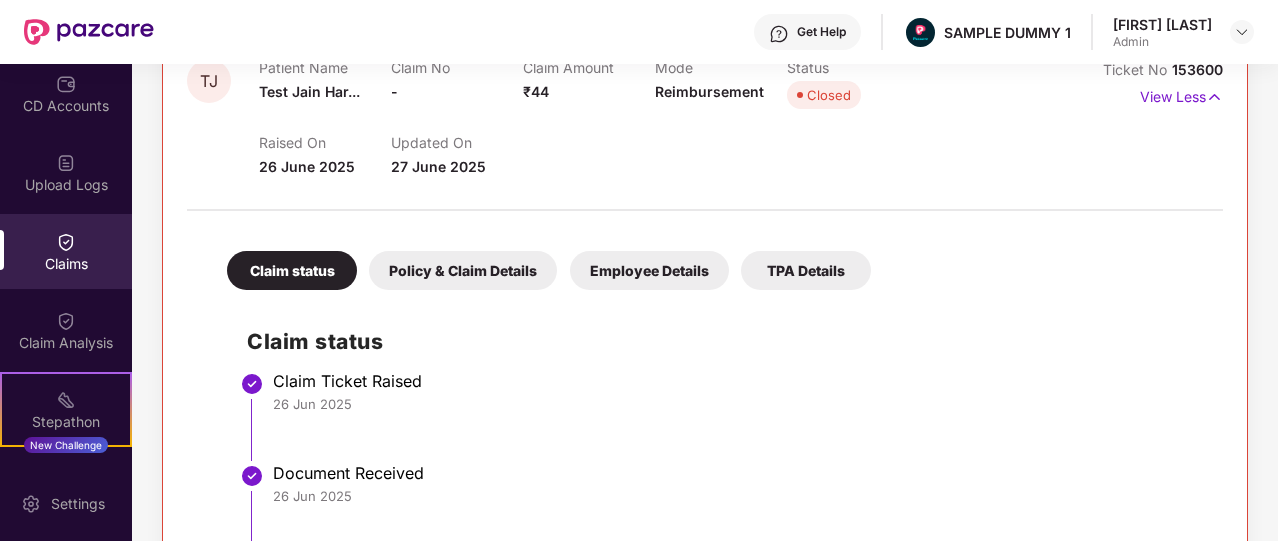 scroll, scrollTop: 174, scrollLeft: 0, axis: vertical 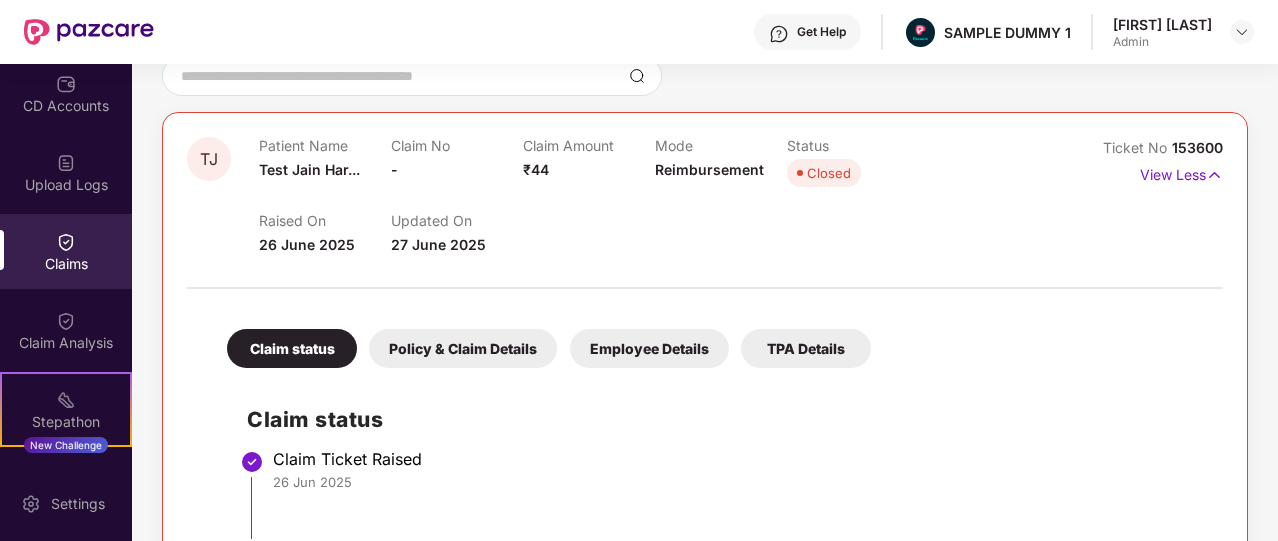 click on "Get Help" at bounding box center [821, 32] 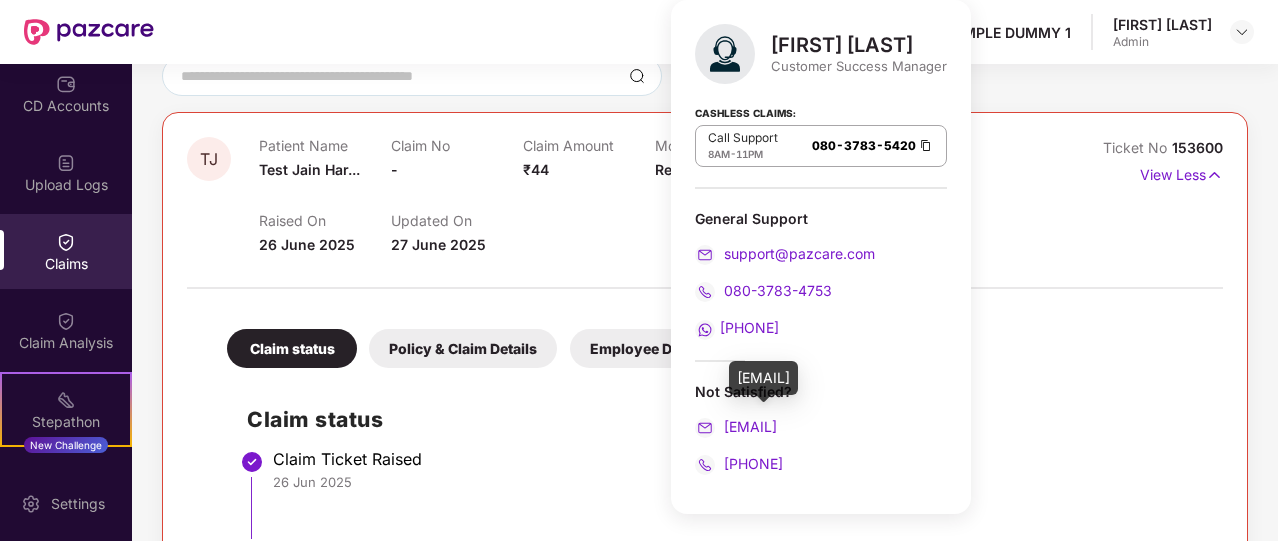 click on "mihir+onb@pazcare.com" at bounding box center [821, 427] 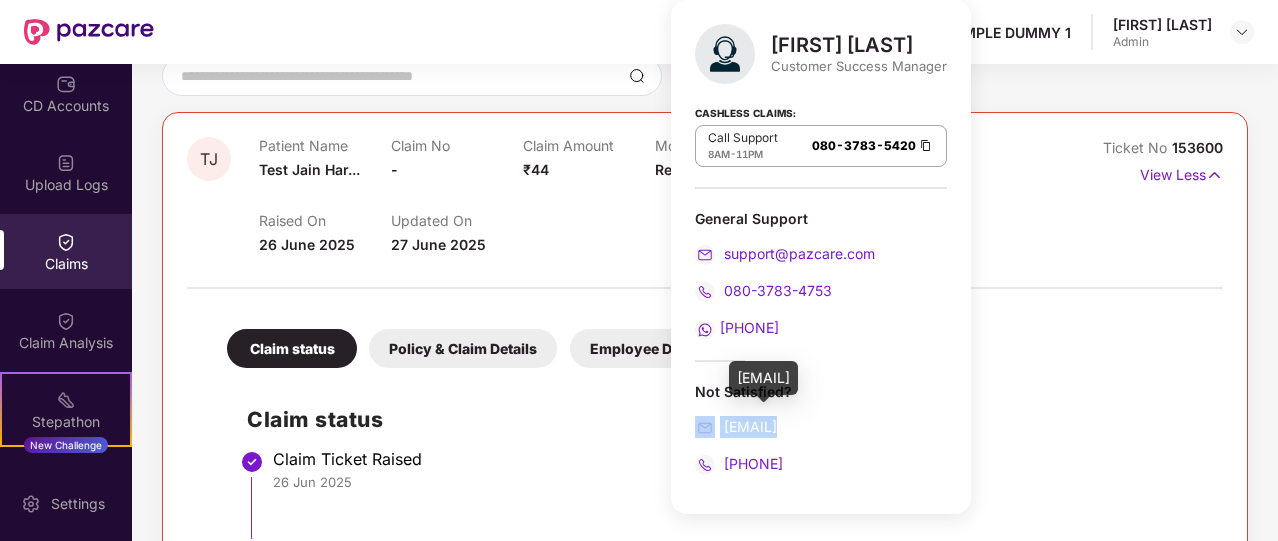 click on "mihir+onb@pazcare.com" at bounding box center (821, 427) 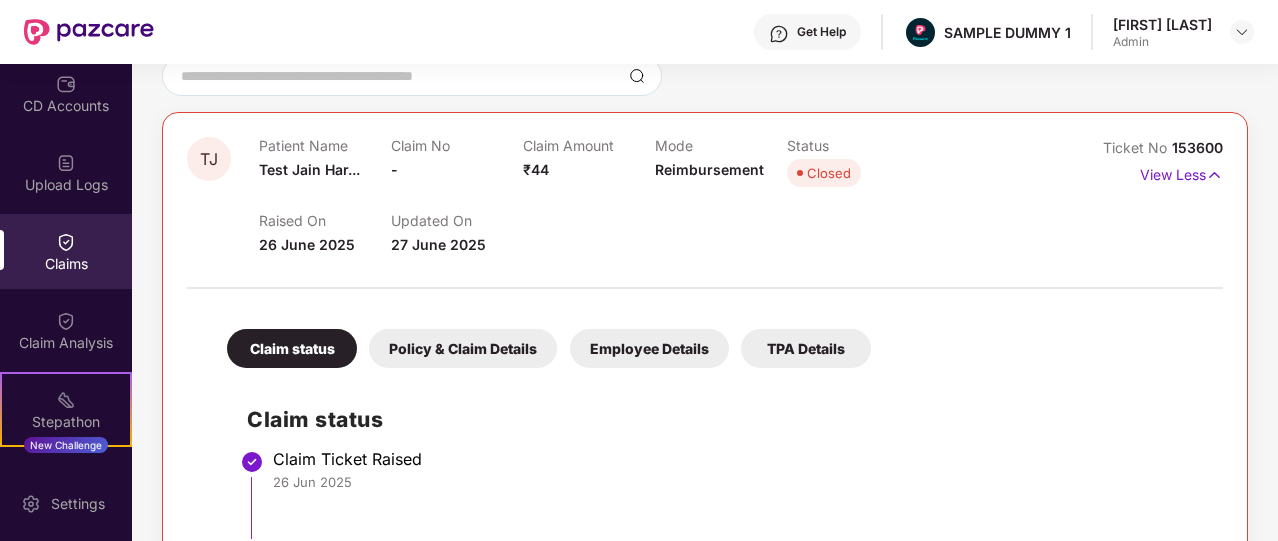 click on "Claim status" at bounding box center (725, 419) 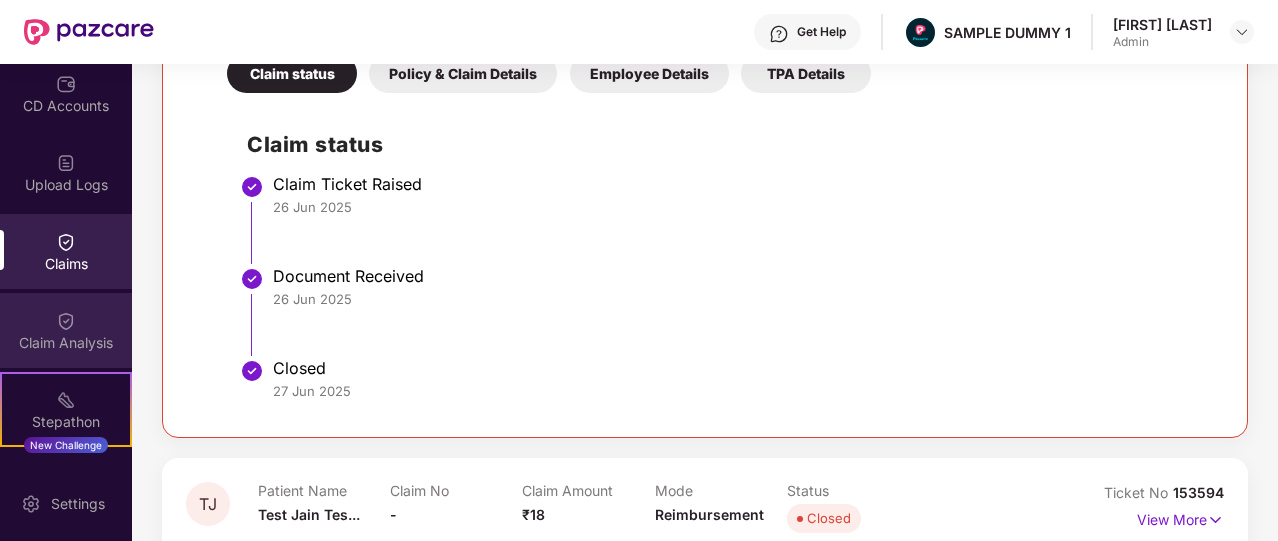 scroll, scrollTop: 450, scrollLeft: 0, axis: vertical 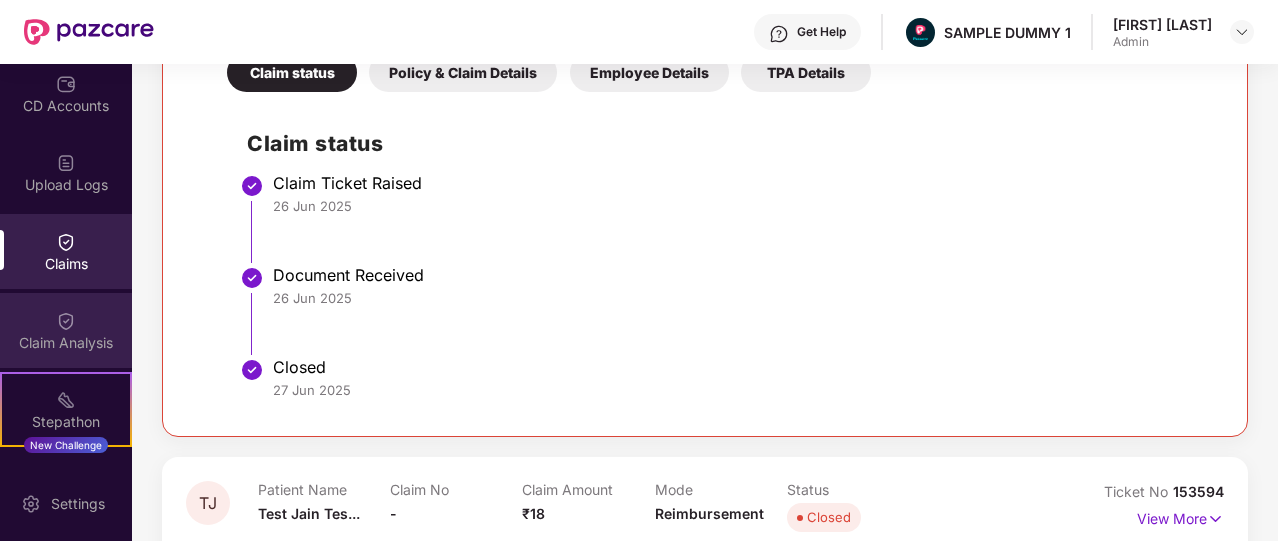 click on "Claim Analysis" at bounding box center (66, 330) 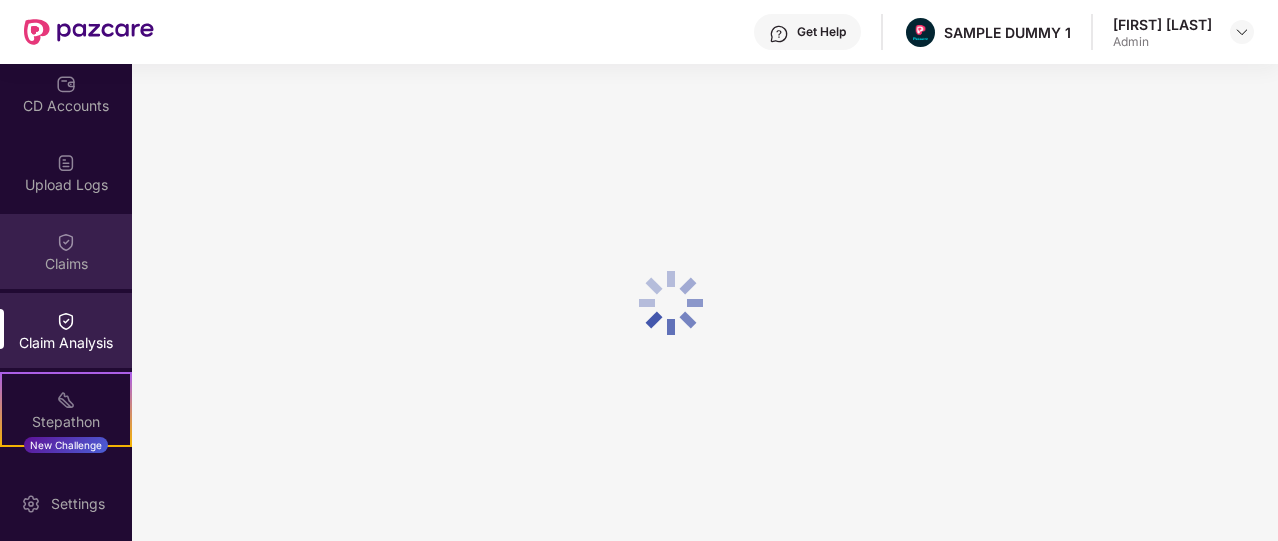 click on "Claims" at bounding box center [66, 251] 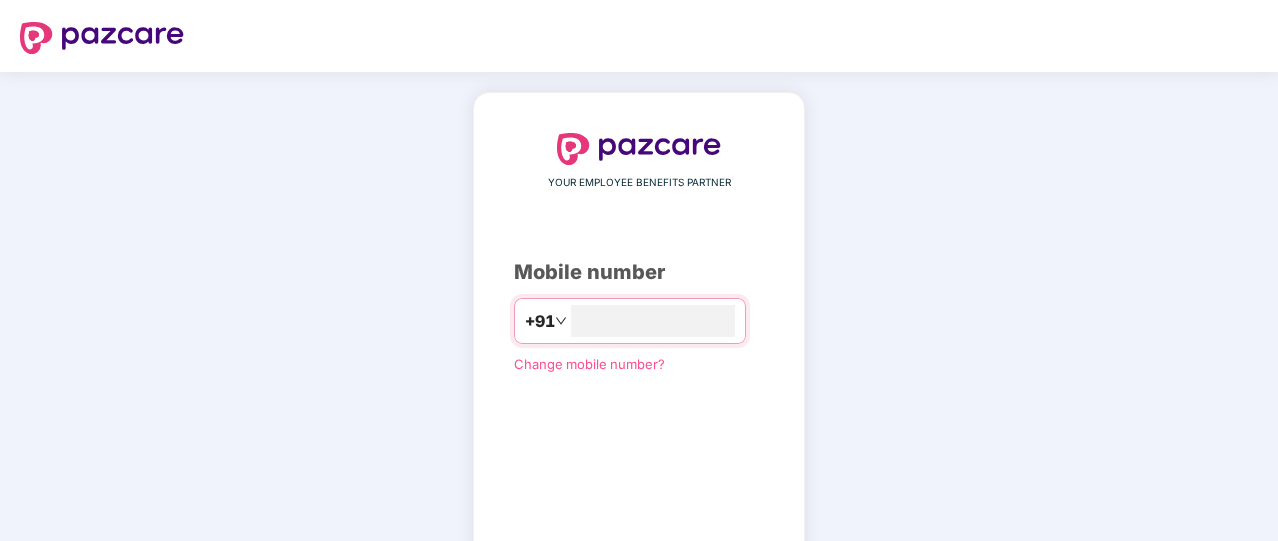 scroll, scrollTop: 0, scrollLeft: 0, axis: both 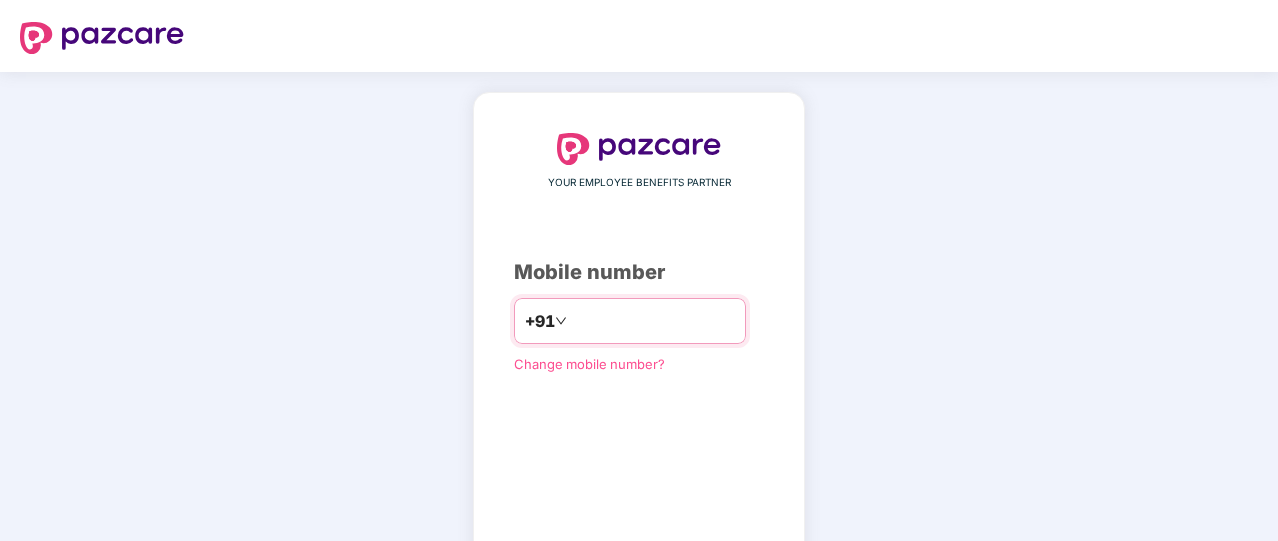 type on "**********" 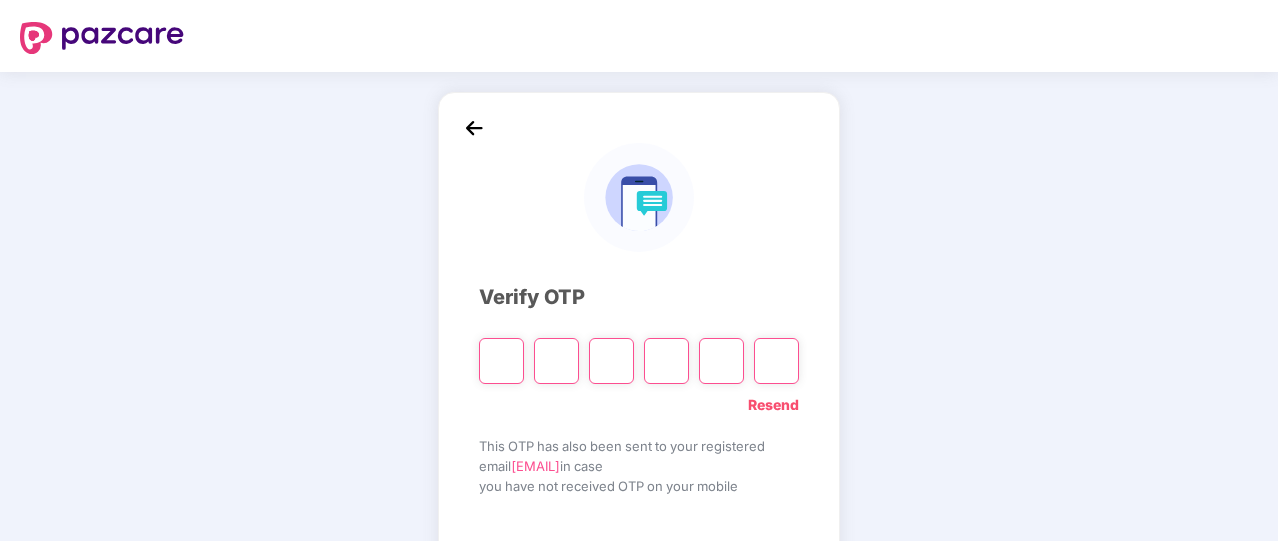 type on "*" 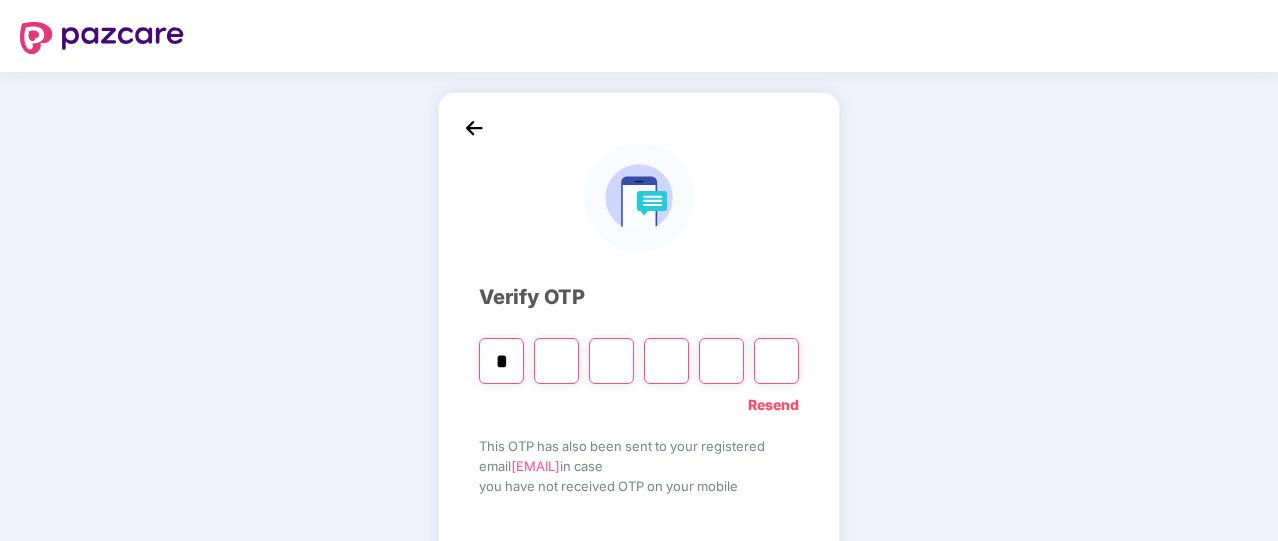type on "*" 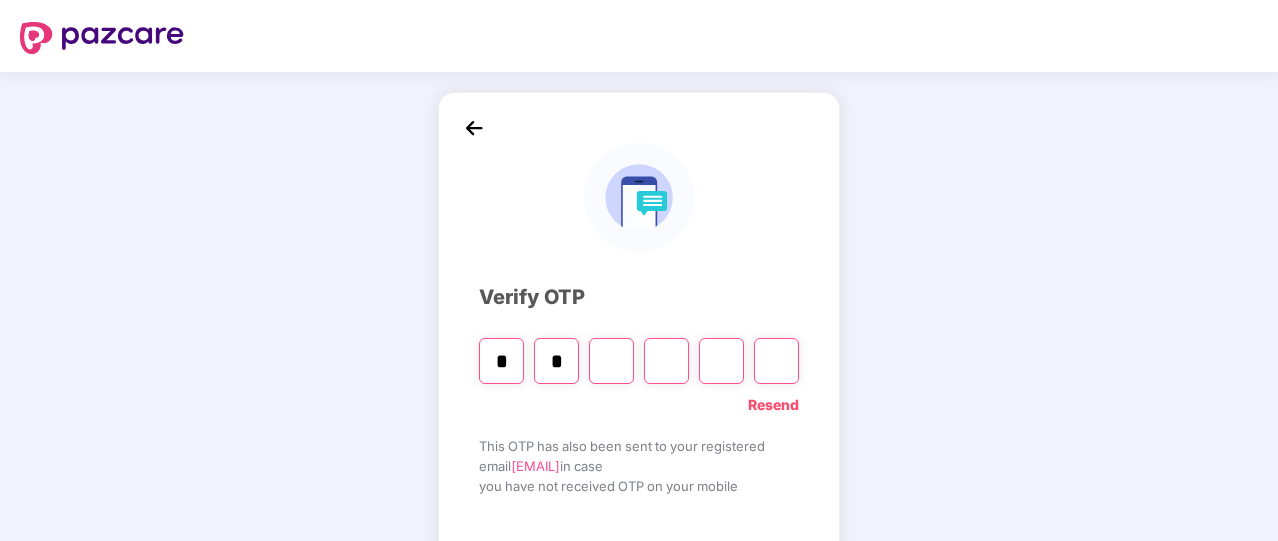 type on "*" 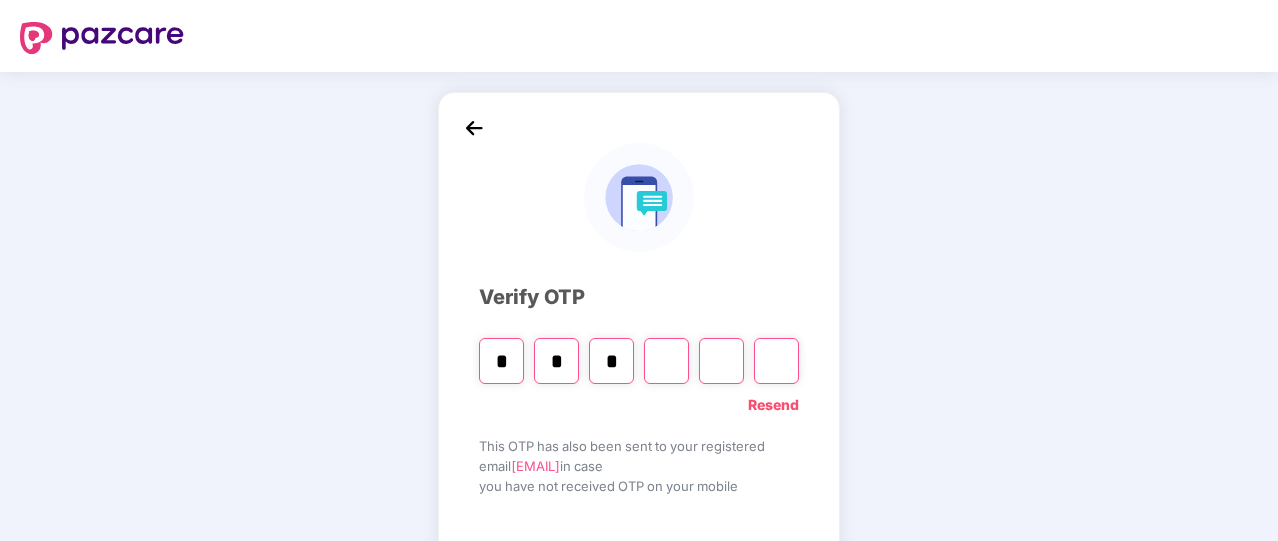 type on "*" 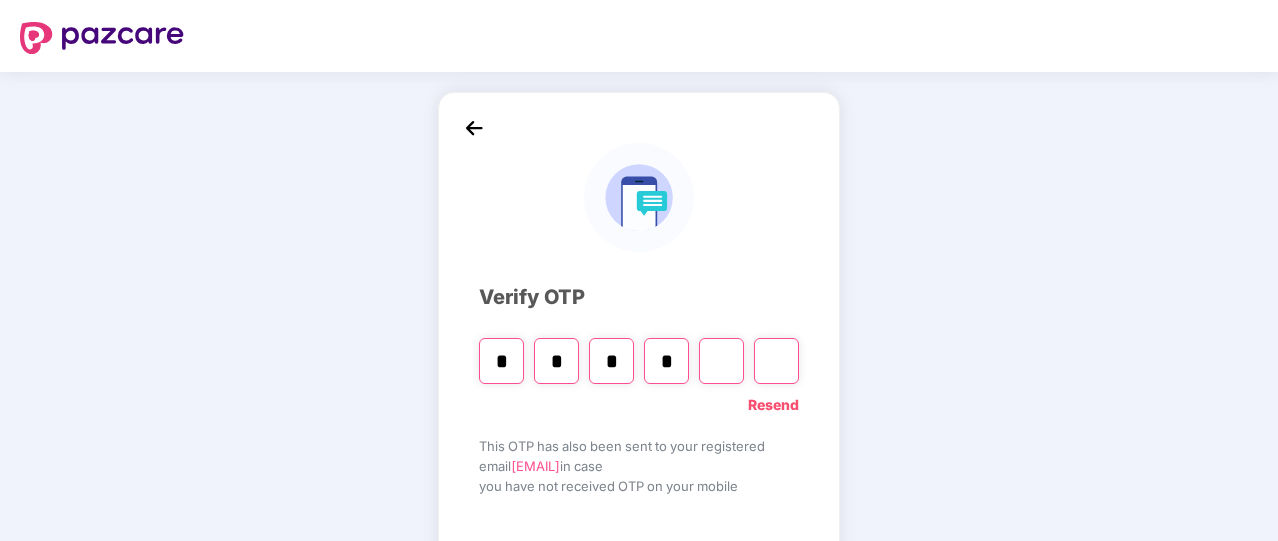 type on "*" 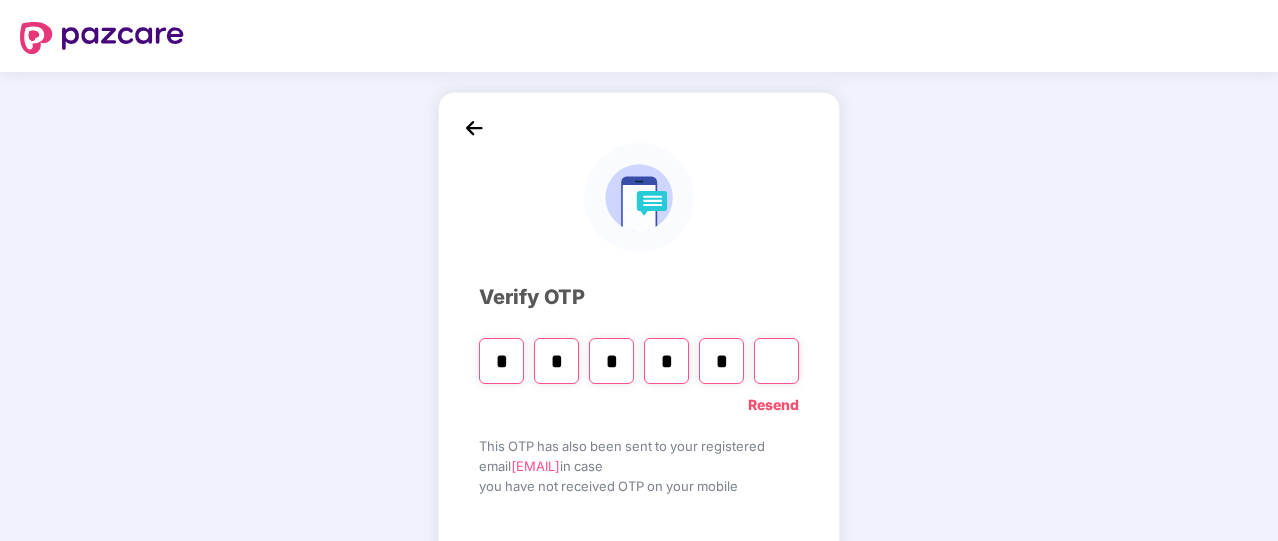 type on "*" 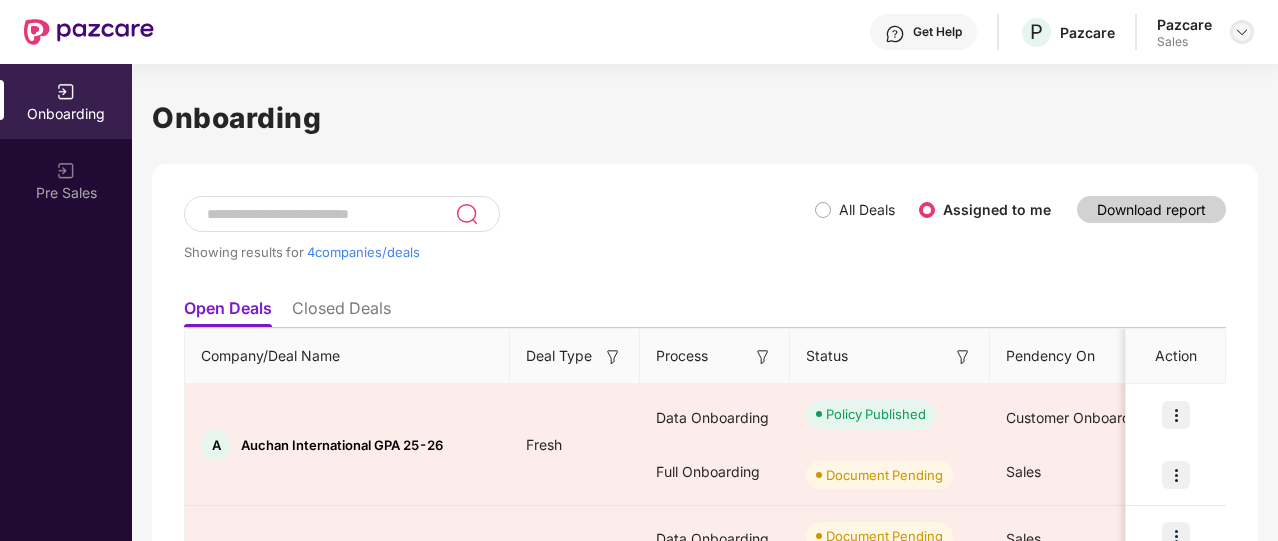 click at bounding box center [1242, 32] 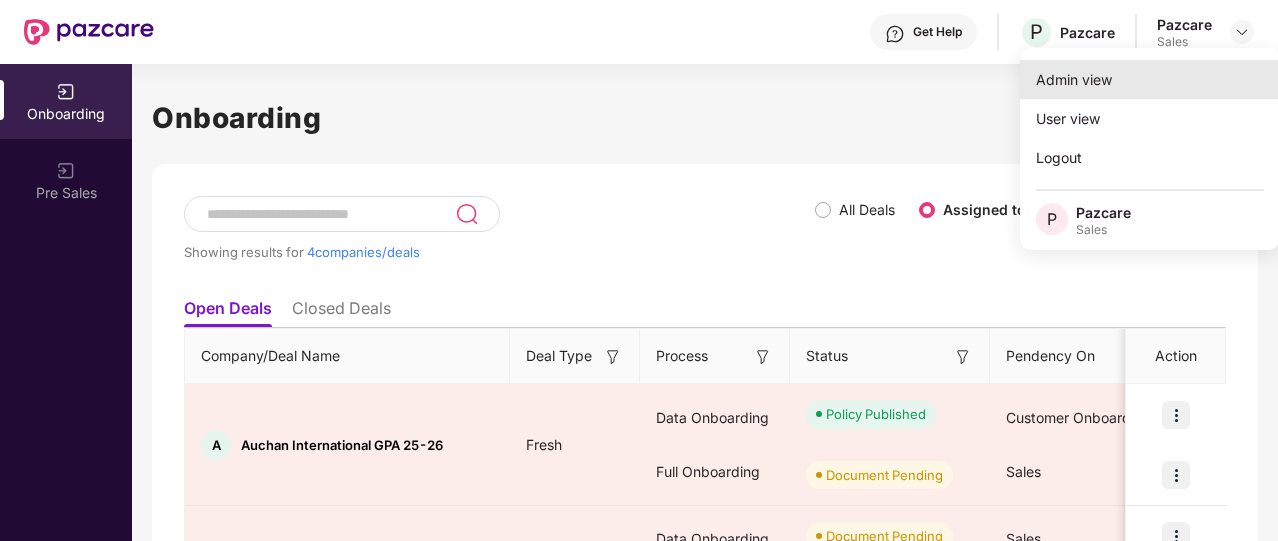 click on "Admin view" at bounding box center [1150, 79] 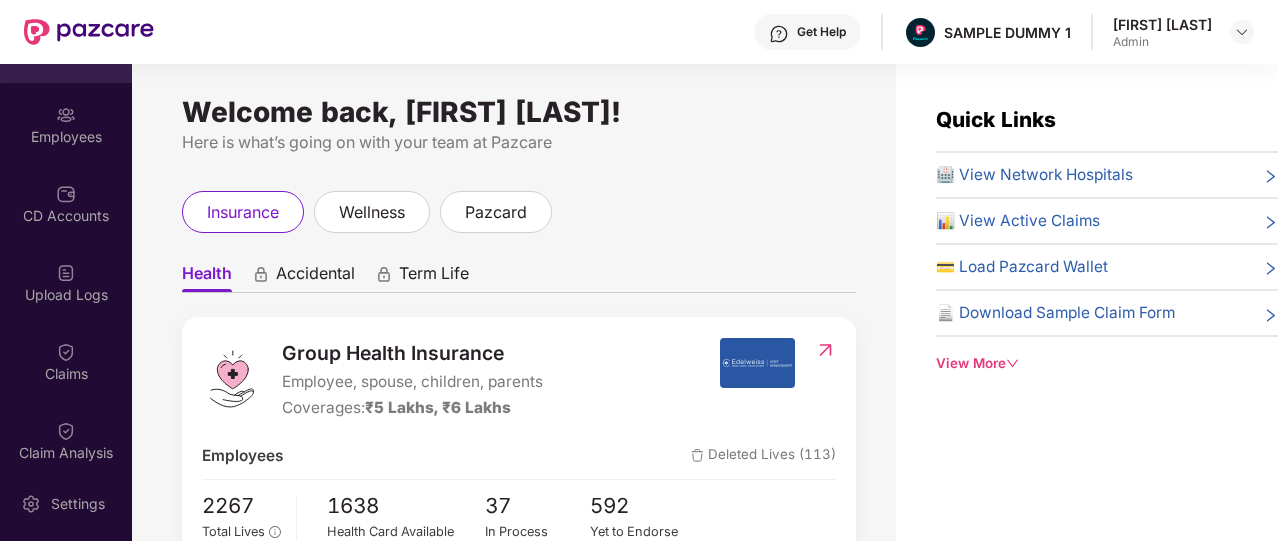 scroll, scrollTop: 143, scrollLeft: 0, axis: vertical 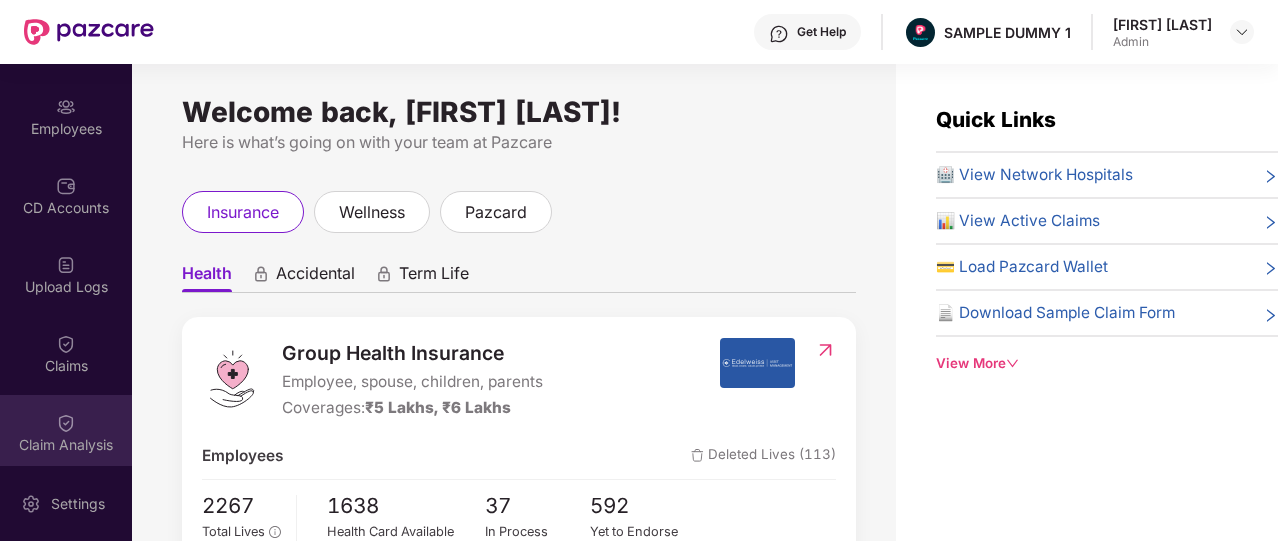 click on "Claim Analysis" at bounding box center [66, 432] 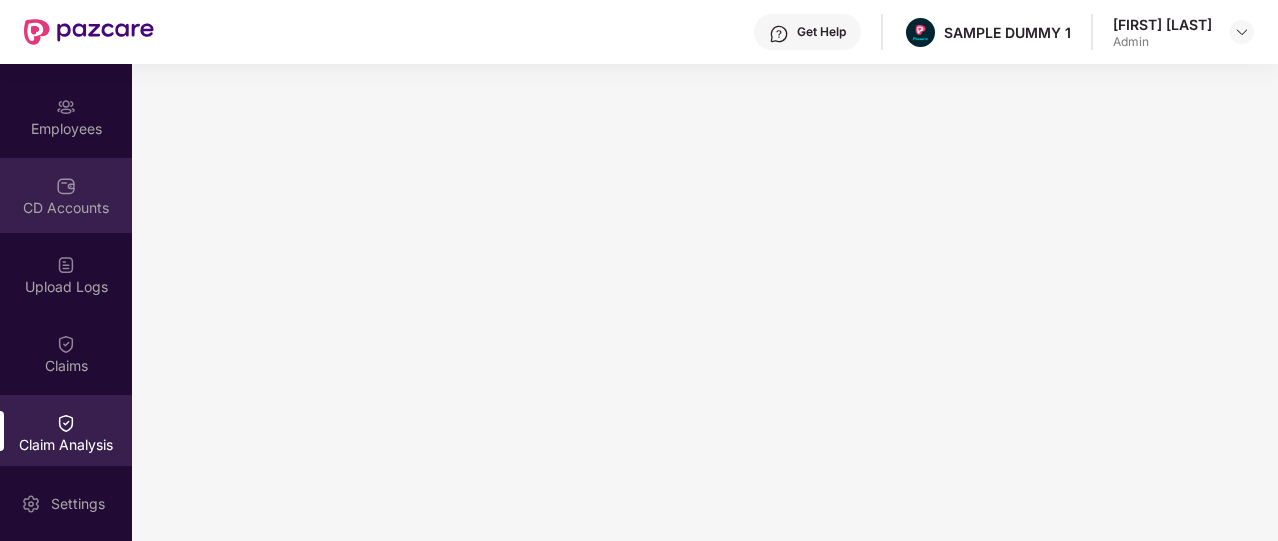 scroll, scrollTop: 0, scrollLeft: 0, axis: both 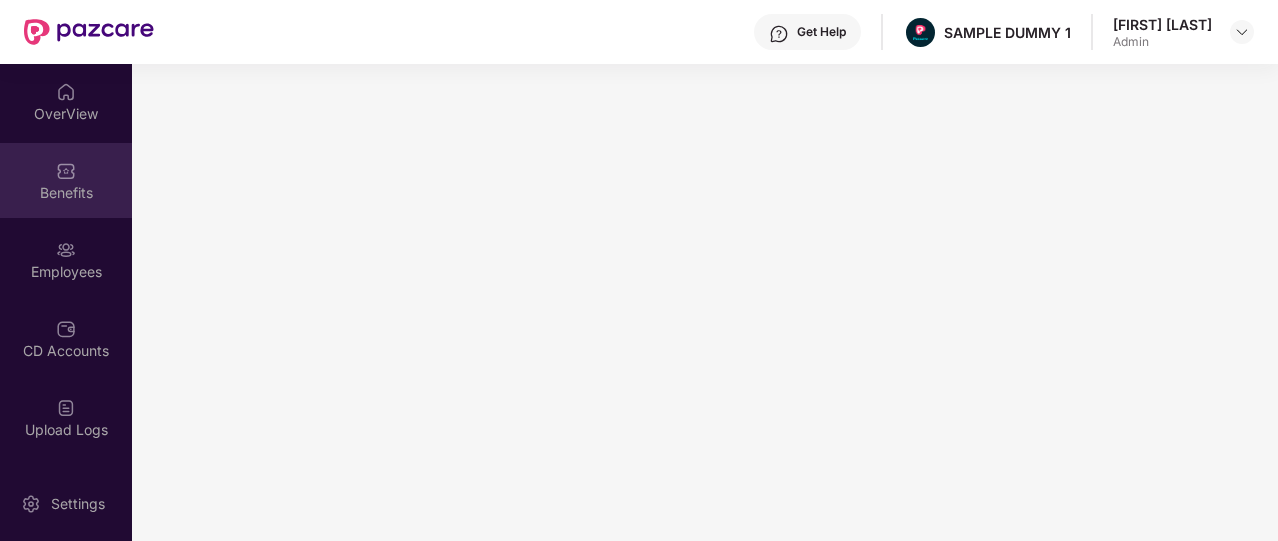 click on "Benefits" at bounding box center [66, 193] 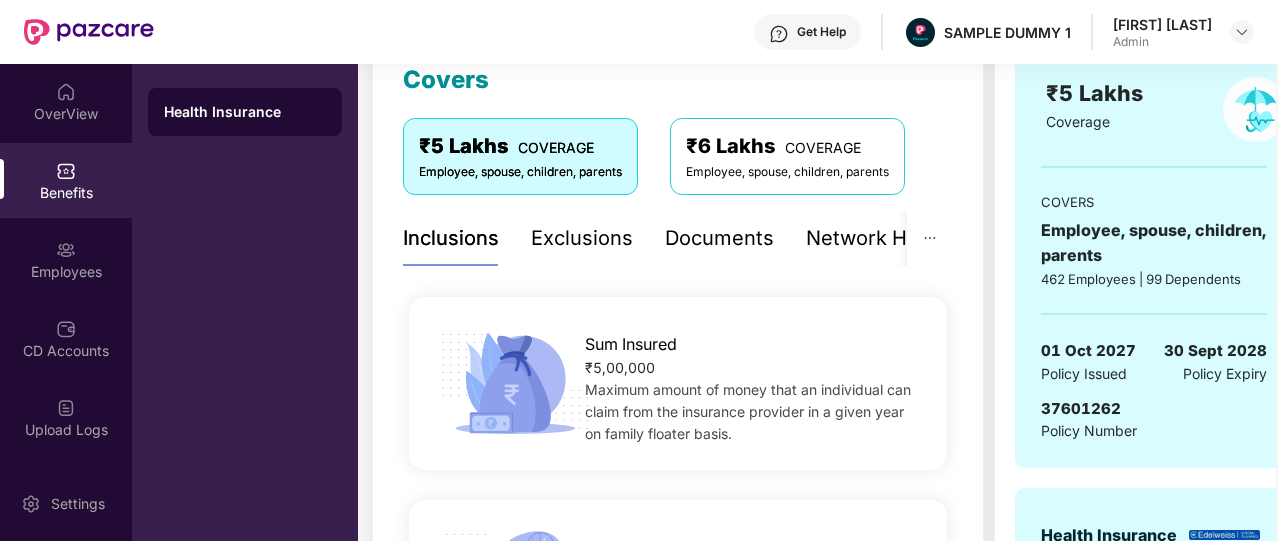 scroll, scrollTop: 262, scrollLeft: 0, axis: vertical 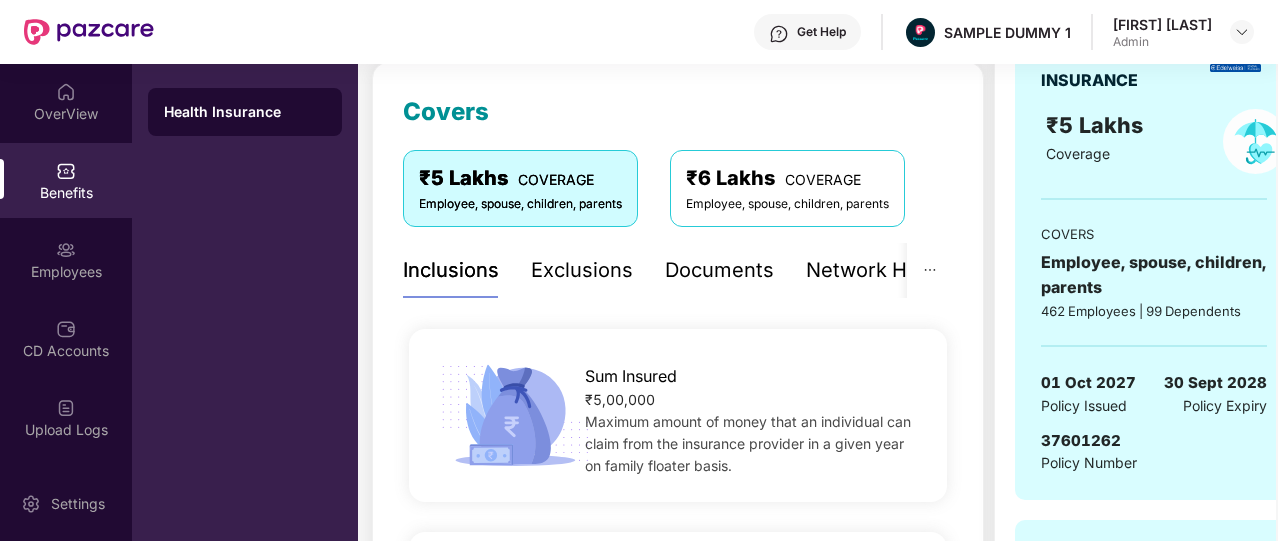 click on "Exclusions" at bounding box center [582, 270] 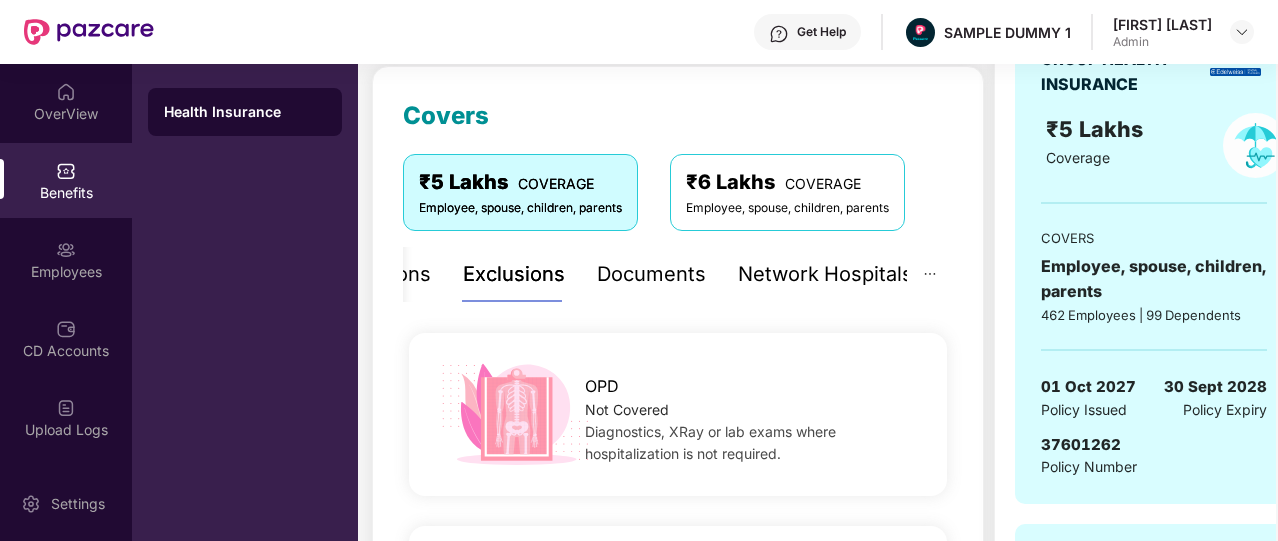 scroll, scrollTop: 258, scrollLeft: 0, axis: vertical 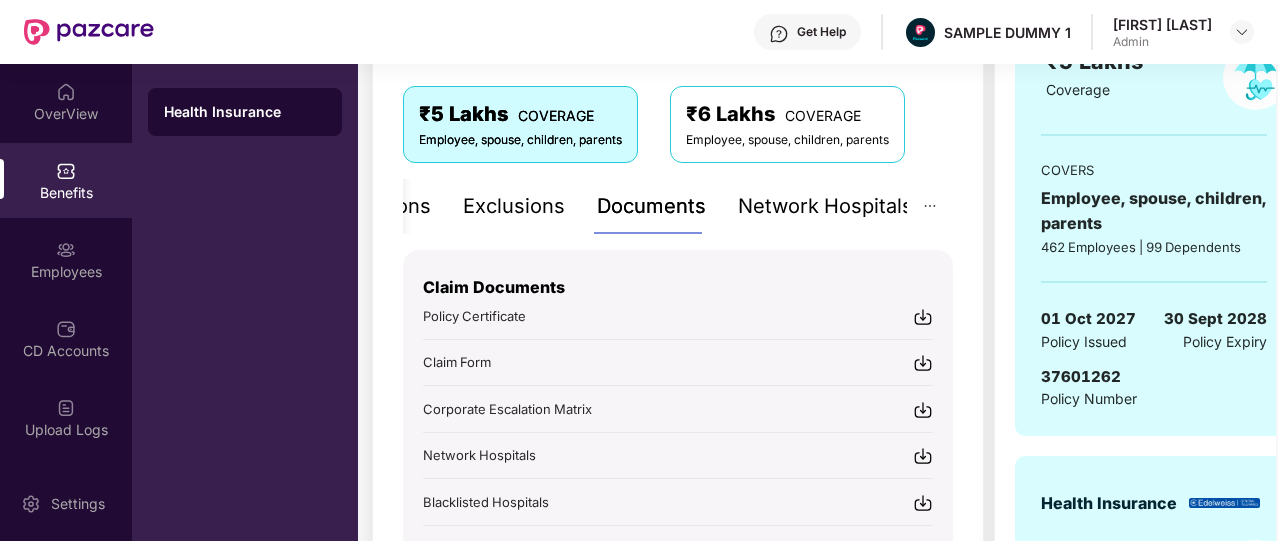 click on "Network Hospitals" at bounding box center (825, 206) 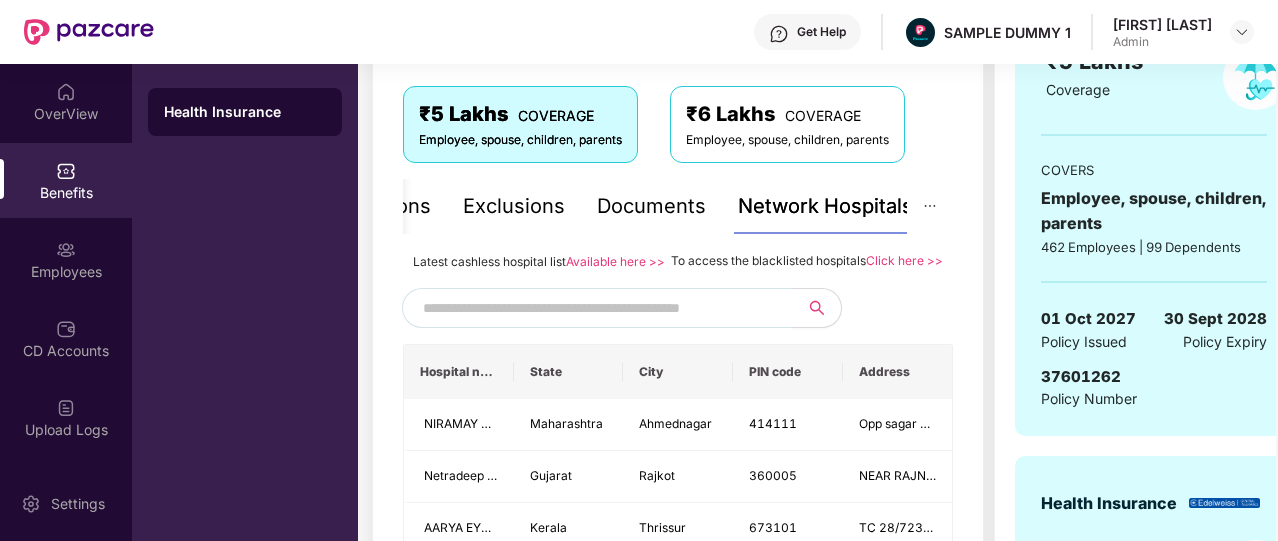 click at bounding box center (594, 308) 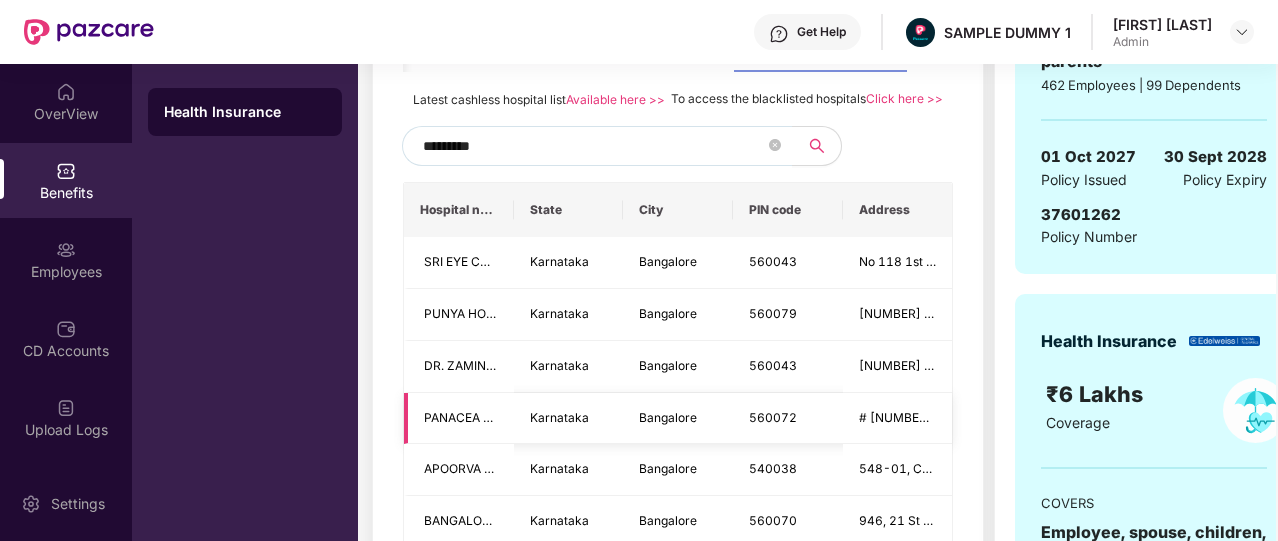 scroll, scrollTop: 492, scrollLeft: 0, axis: vertical 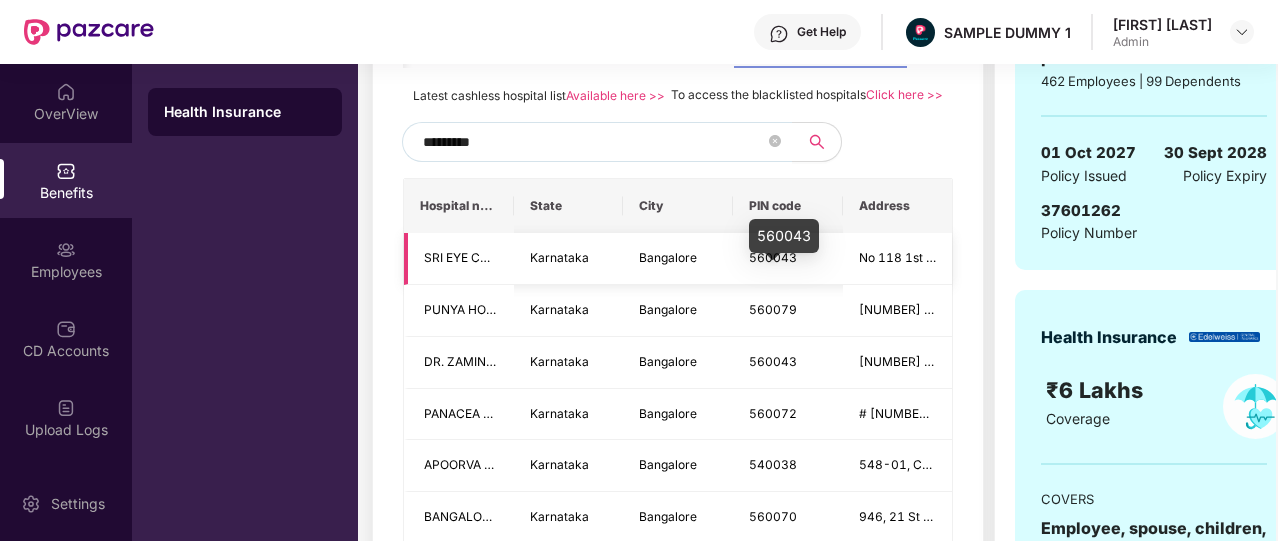 type on "*********" 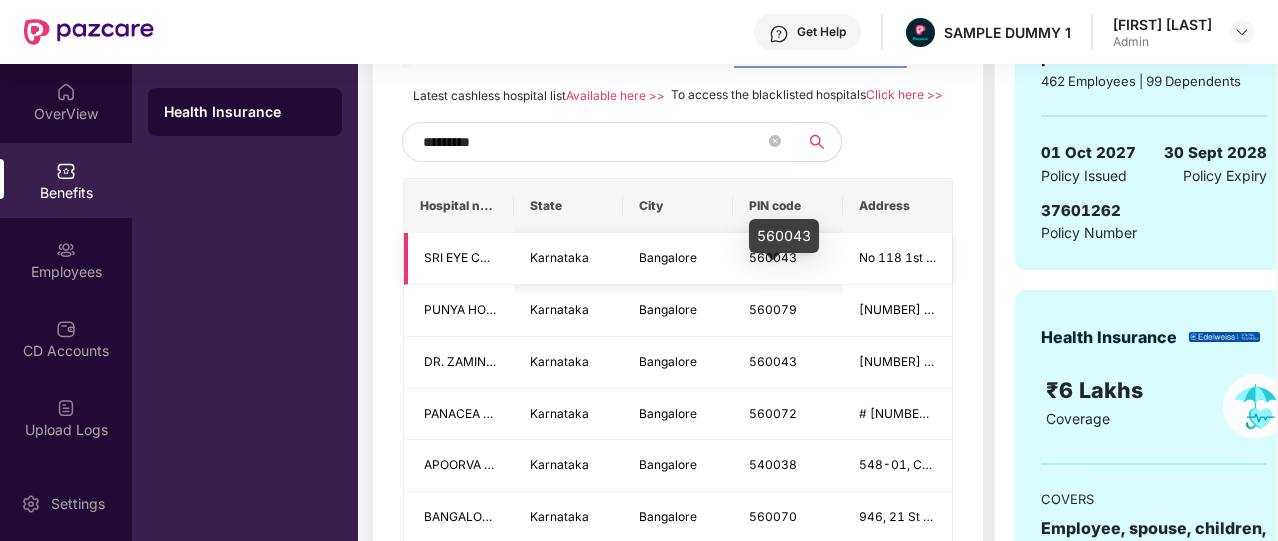click on "560043" at bounding box center (773, 257) 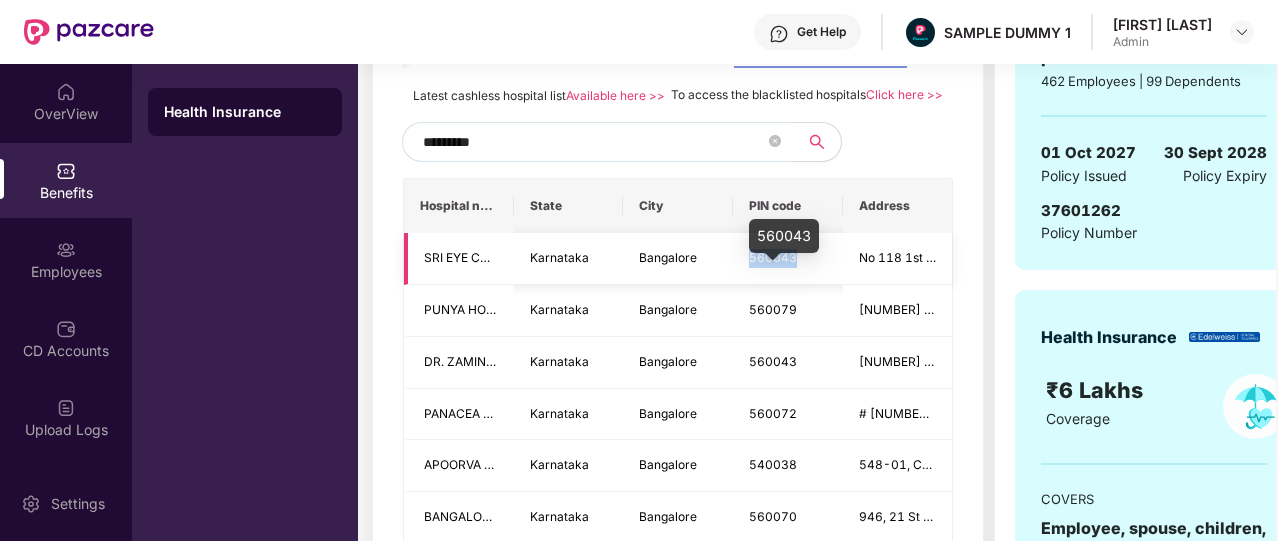 click on "560043" at bounding box center [773, 257] 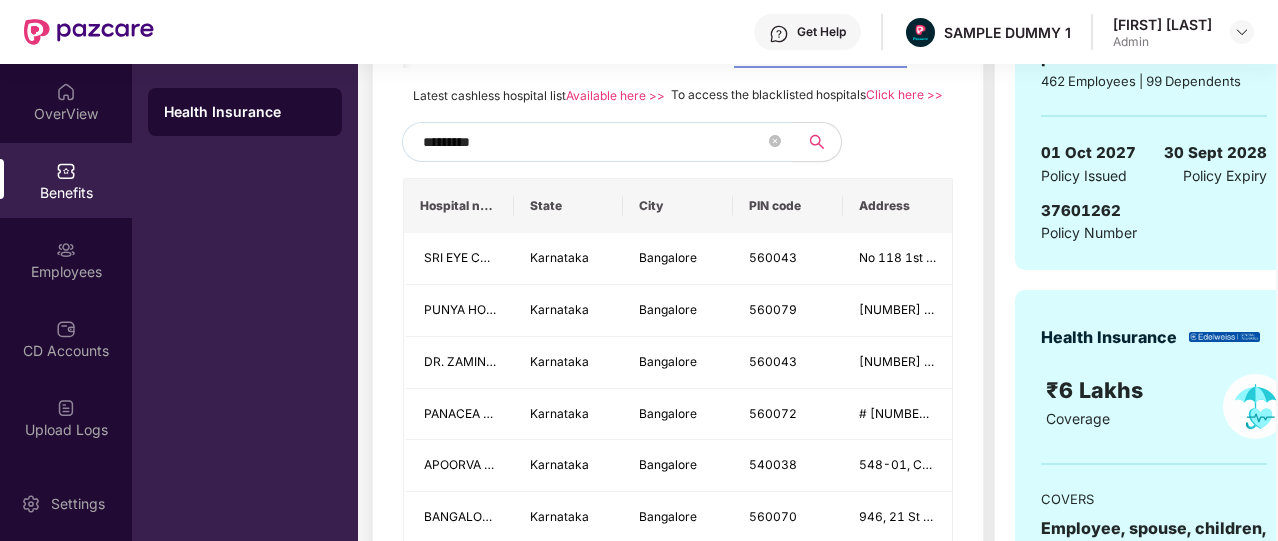 click on "*********" at bounding box center (594, 142) 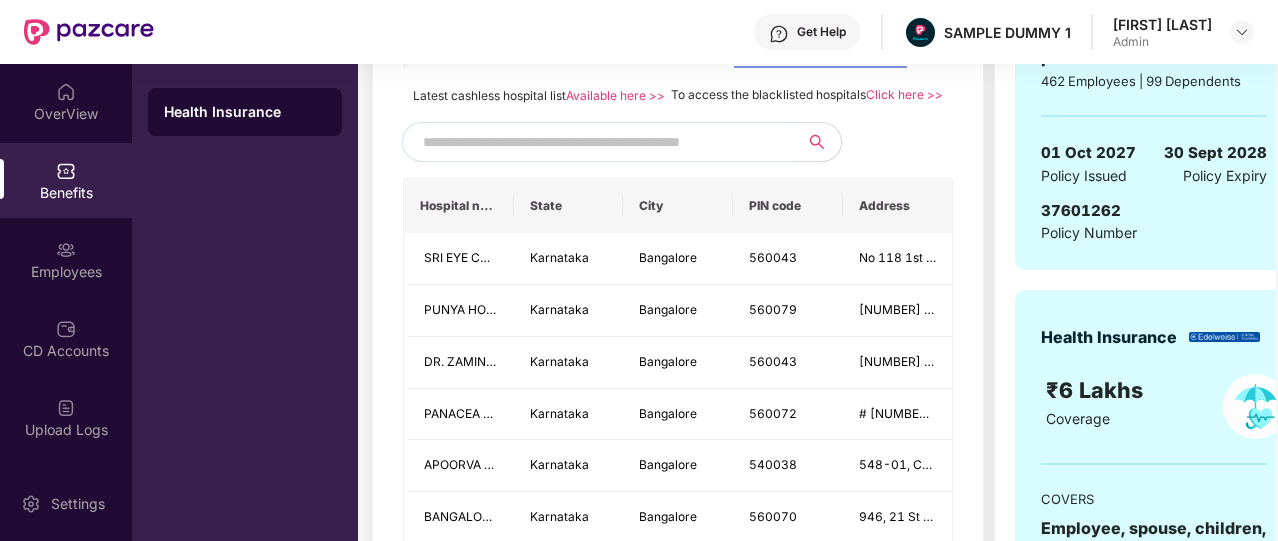 paste on "******" 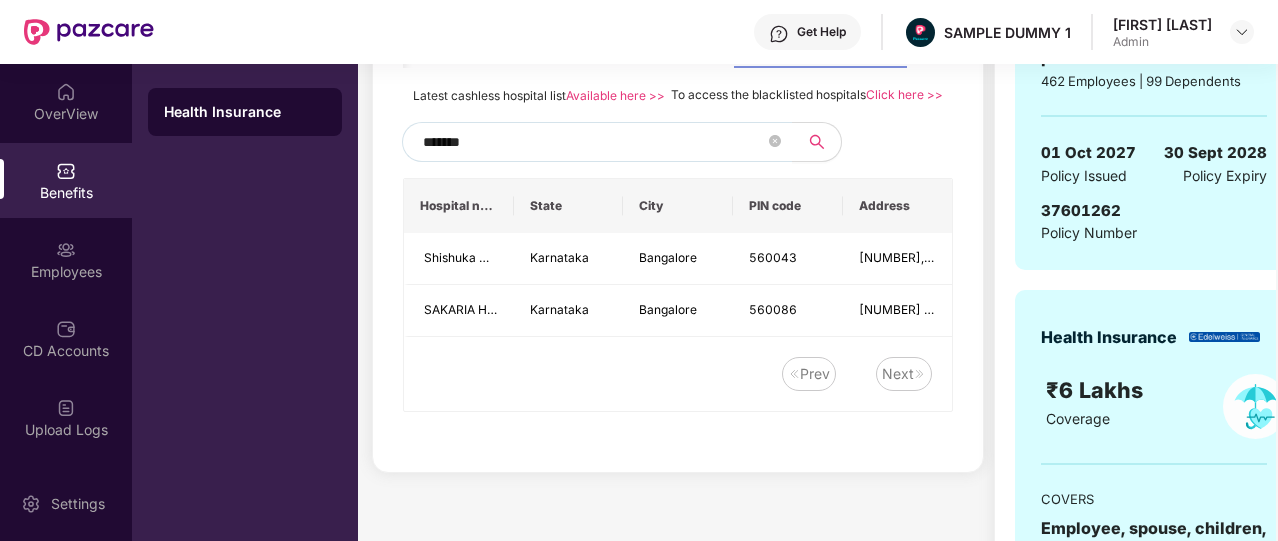 click on "******" at bounding box center (594, 142) 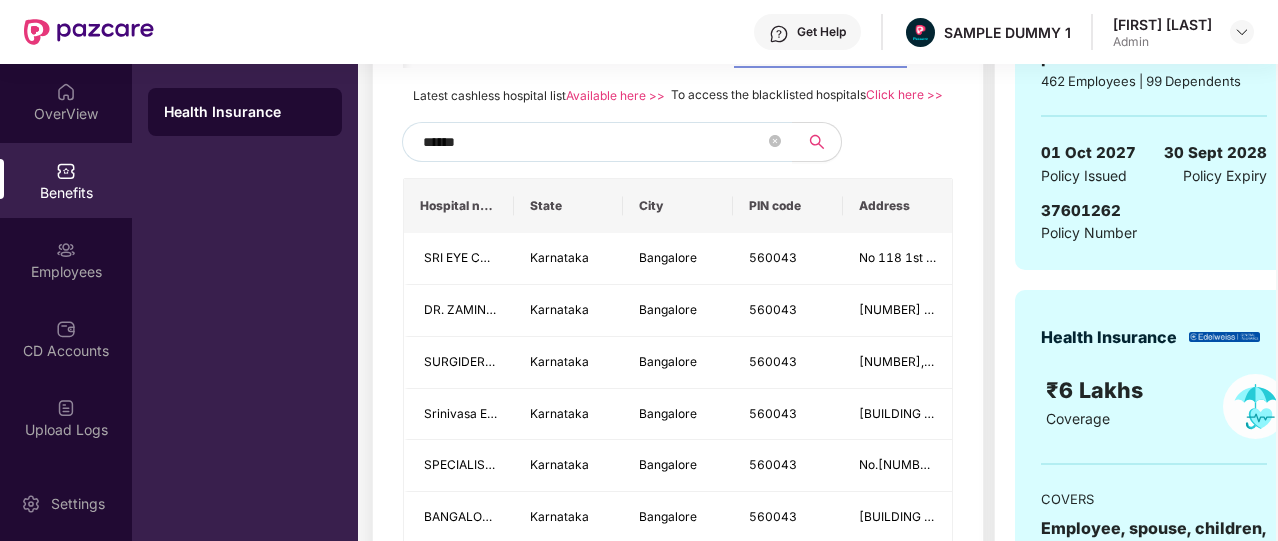 type on "******" 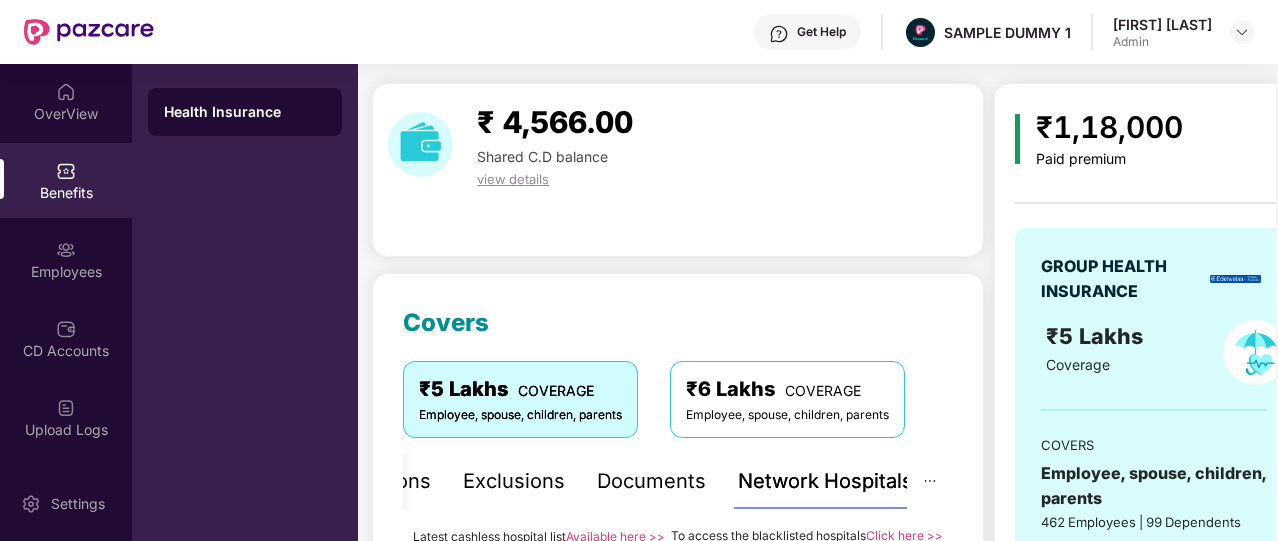 scroll, scrollTop: 0, scrollLeft: 0, axis: both 